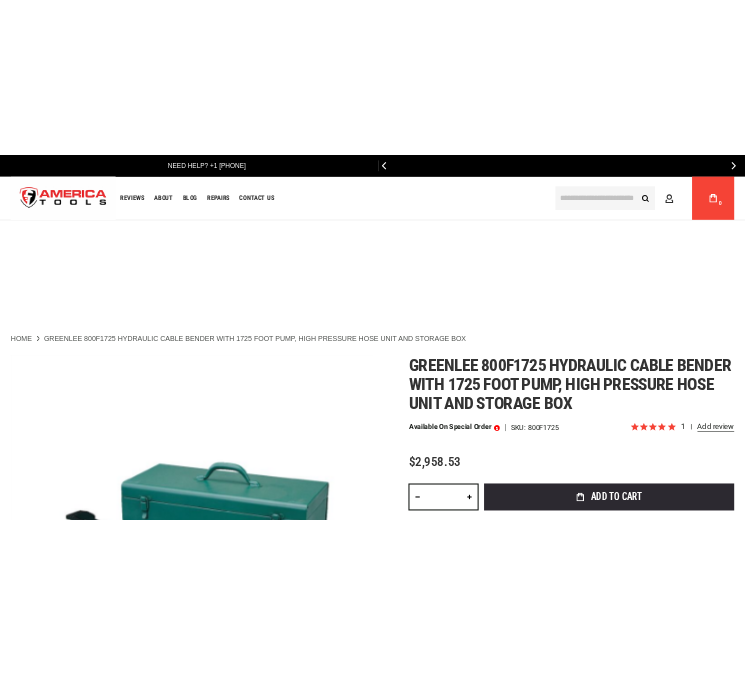 scroll, scrollTop: 0, scrollLeft: 0, axis: both 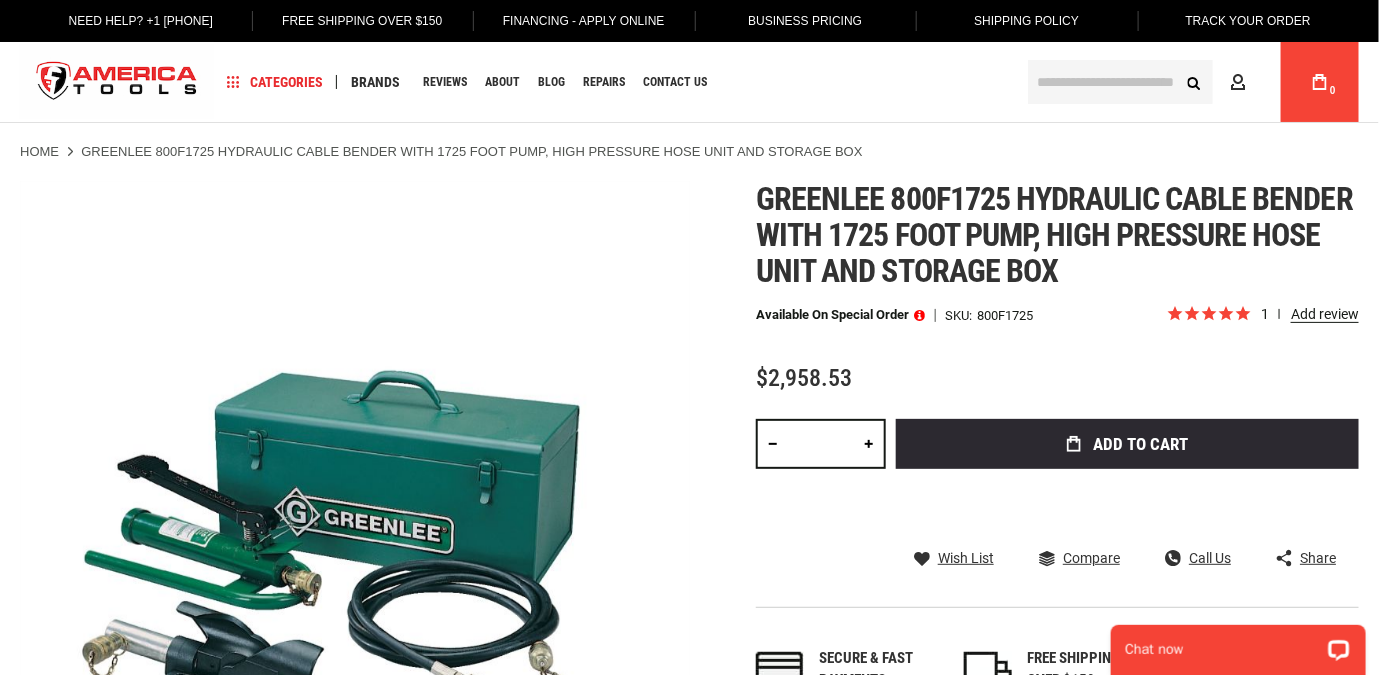 click at bounding box center (1120, 82) 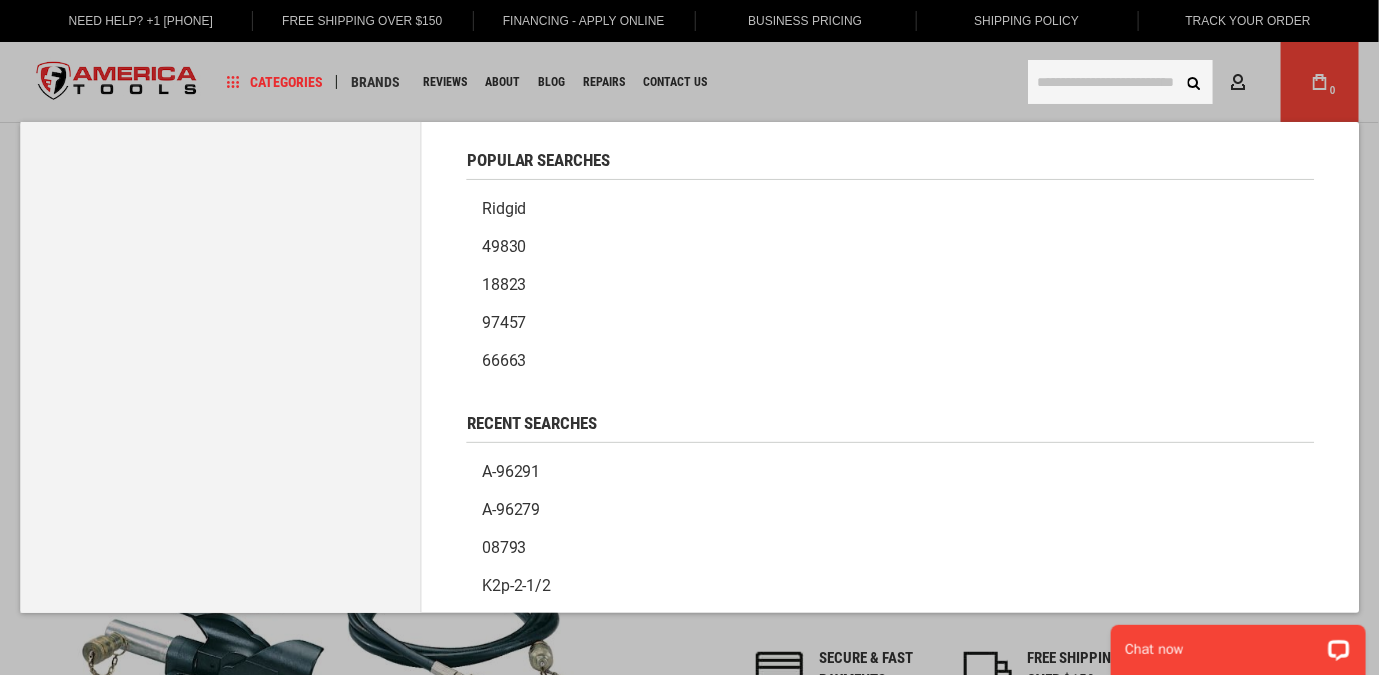 paste on "******" 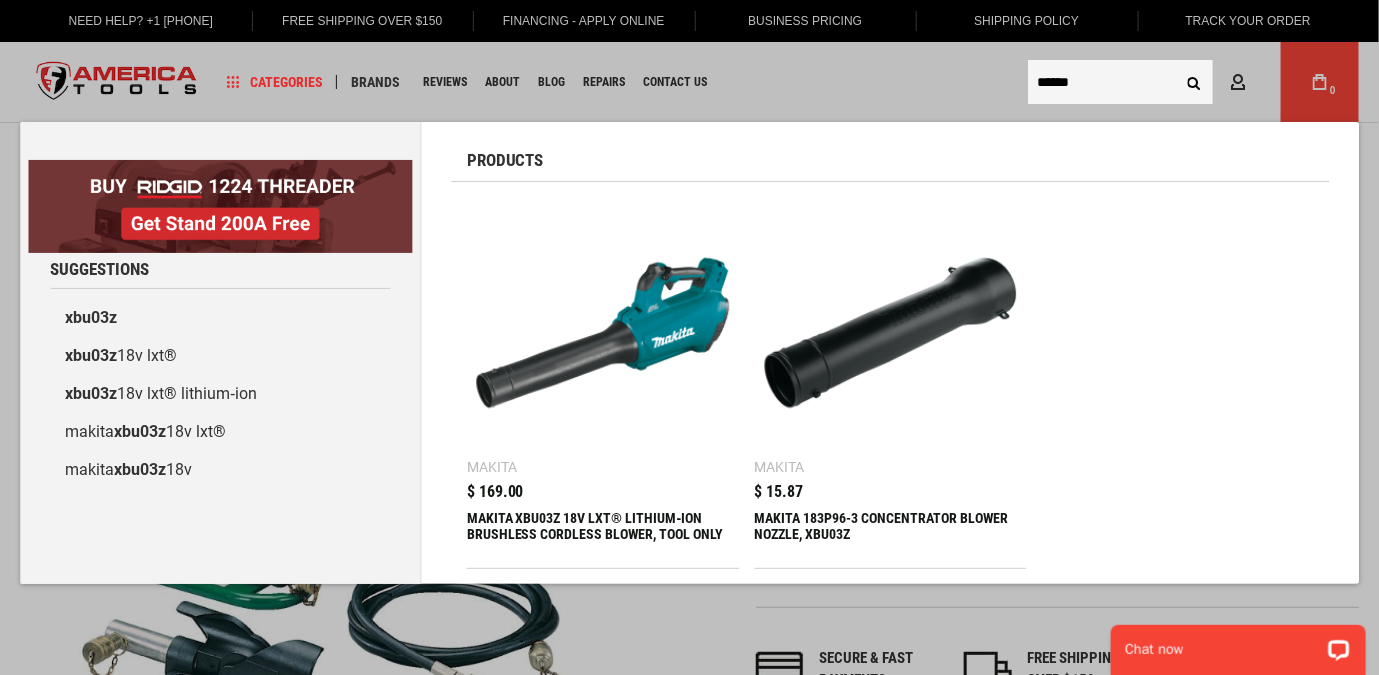 click on "******" at bounding box center (1120, 82) 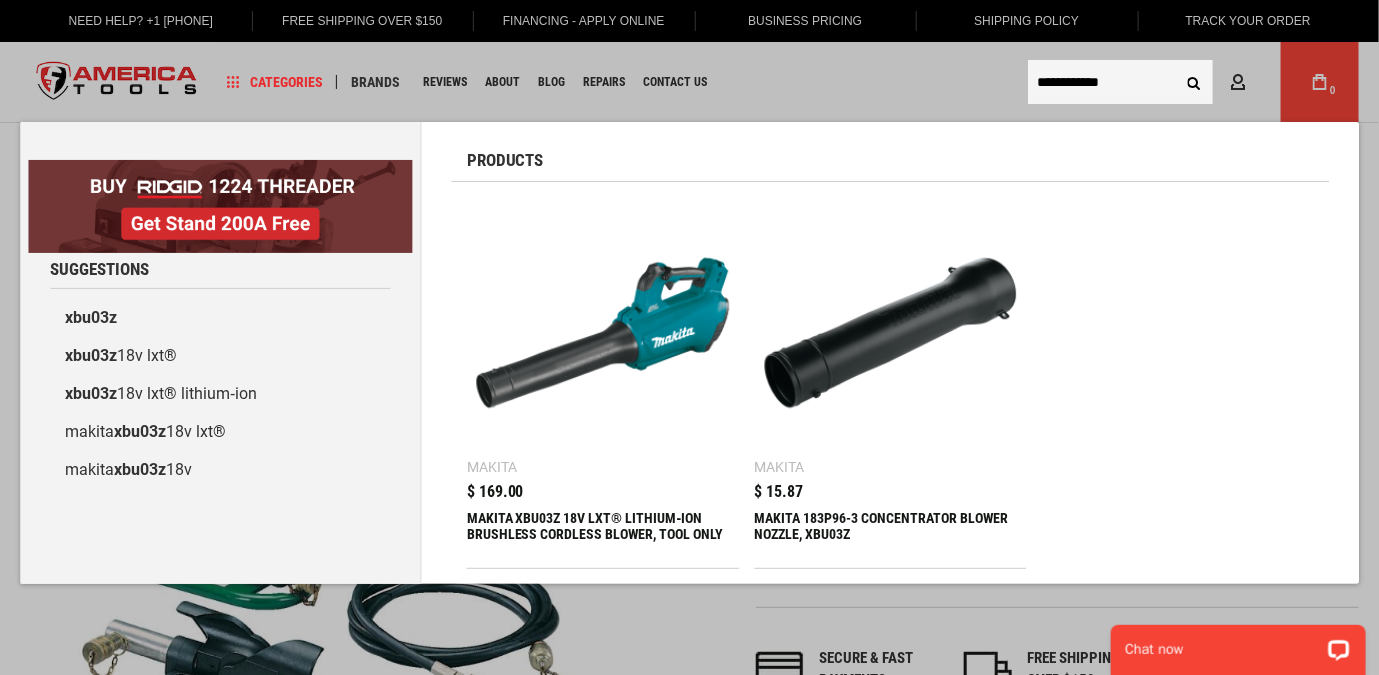 click on "**********" at bounding box center [1120, 82] 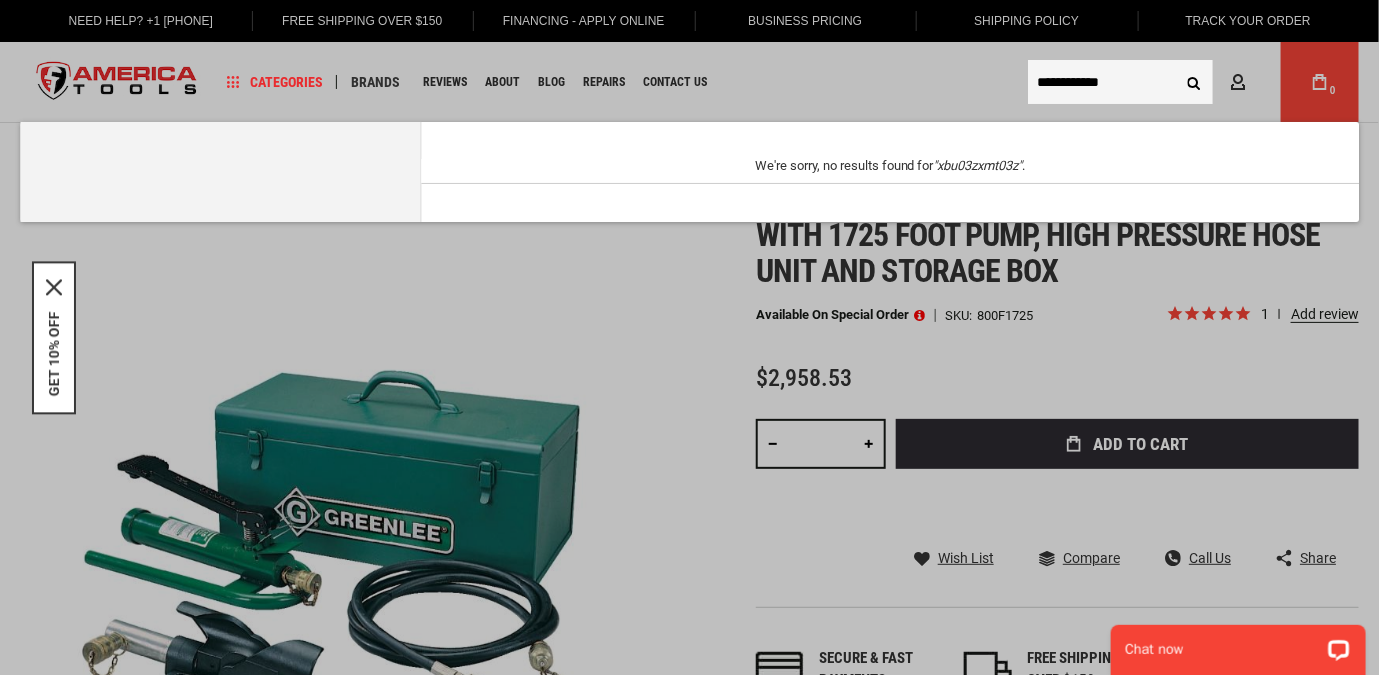 paste 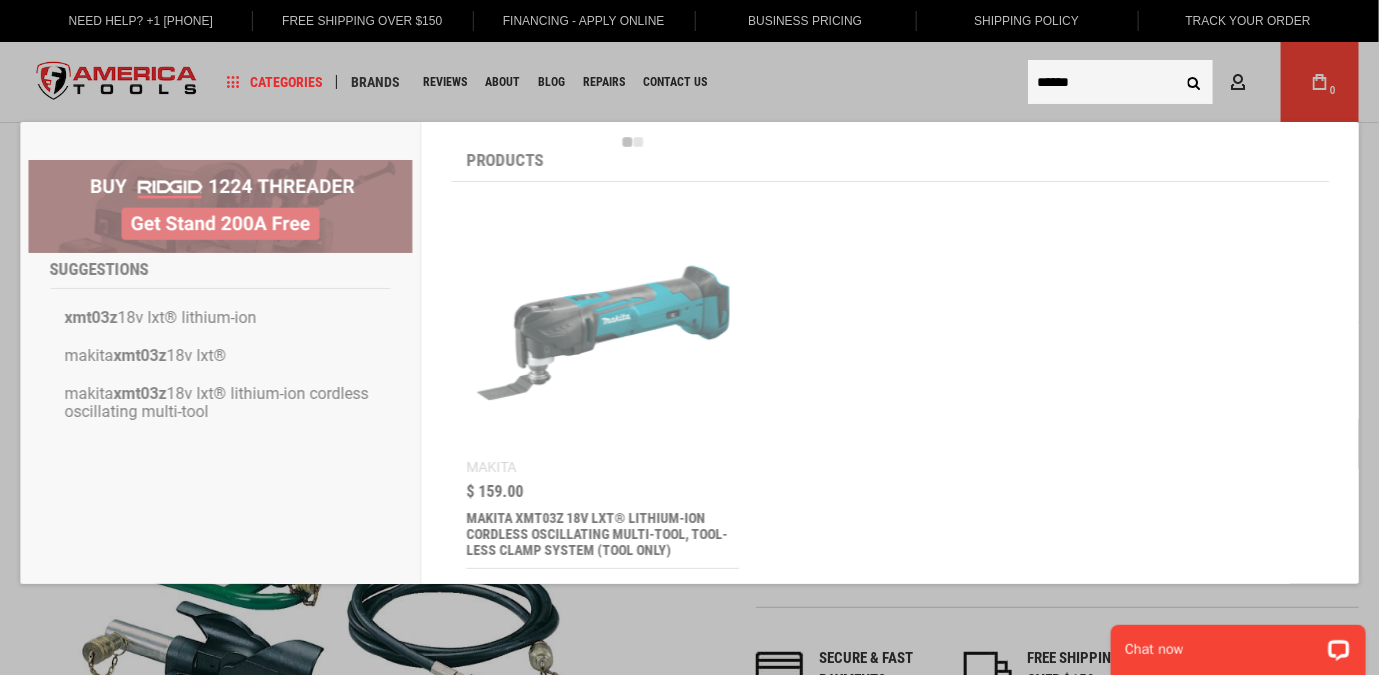 click on "******" at bounding box center [1120, 82] 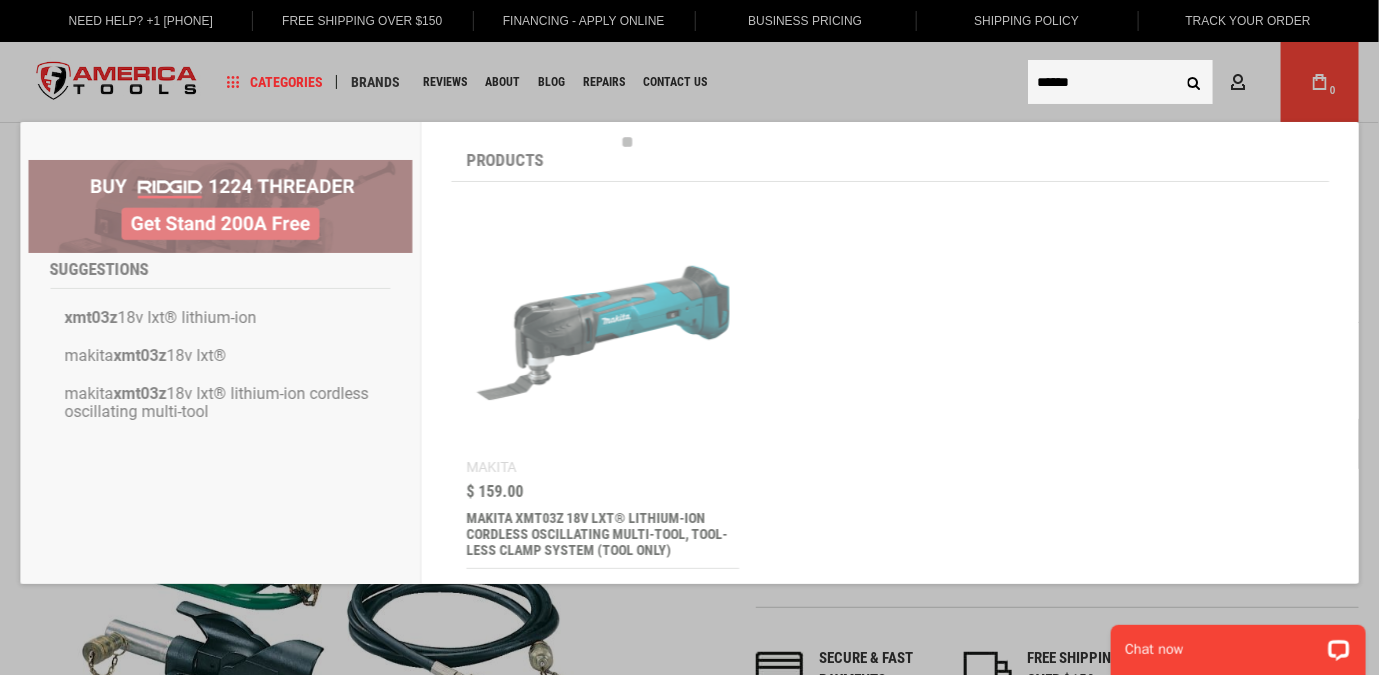 click on "******" at bounding box center (1120, 82) 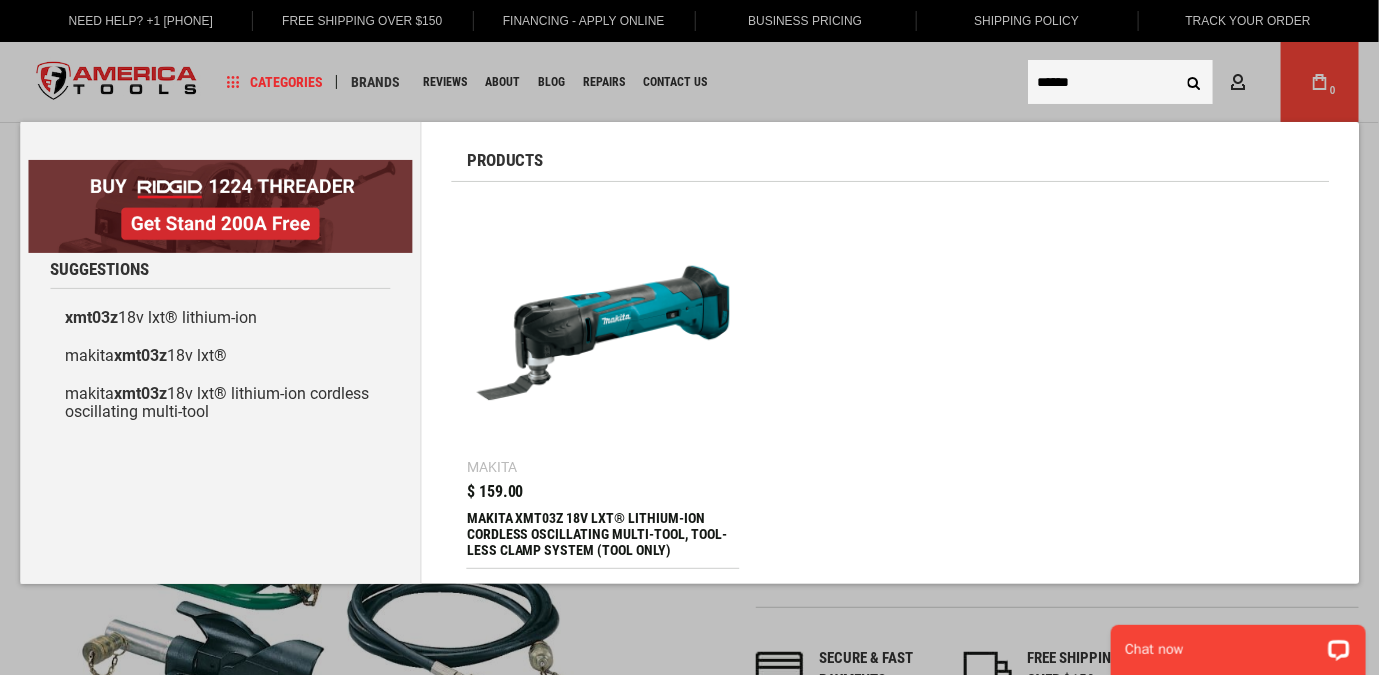 paste 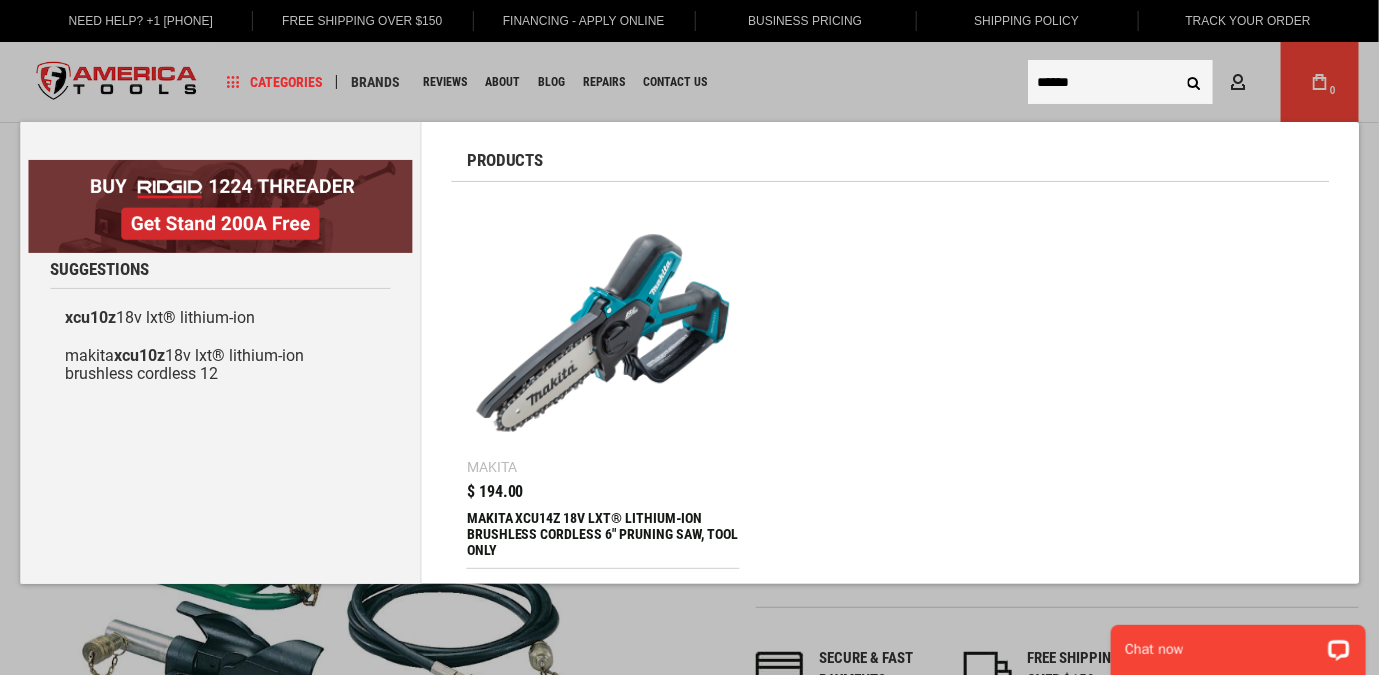 click on "******" at bounding box center (1120, 82) 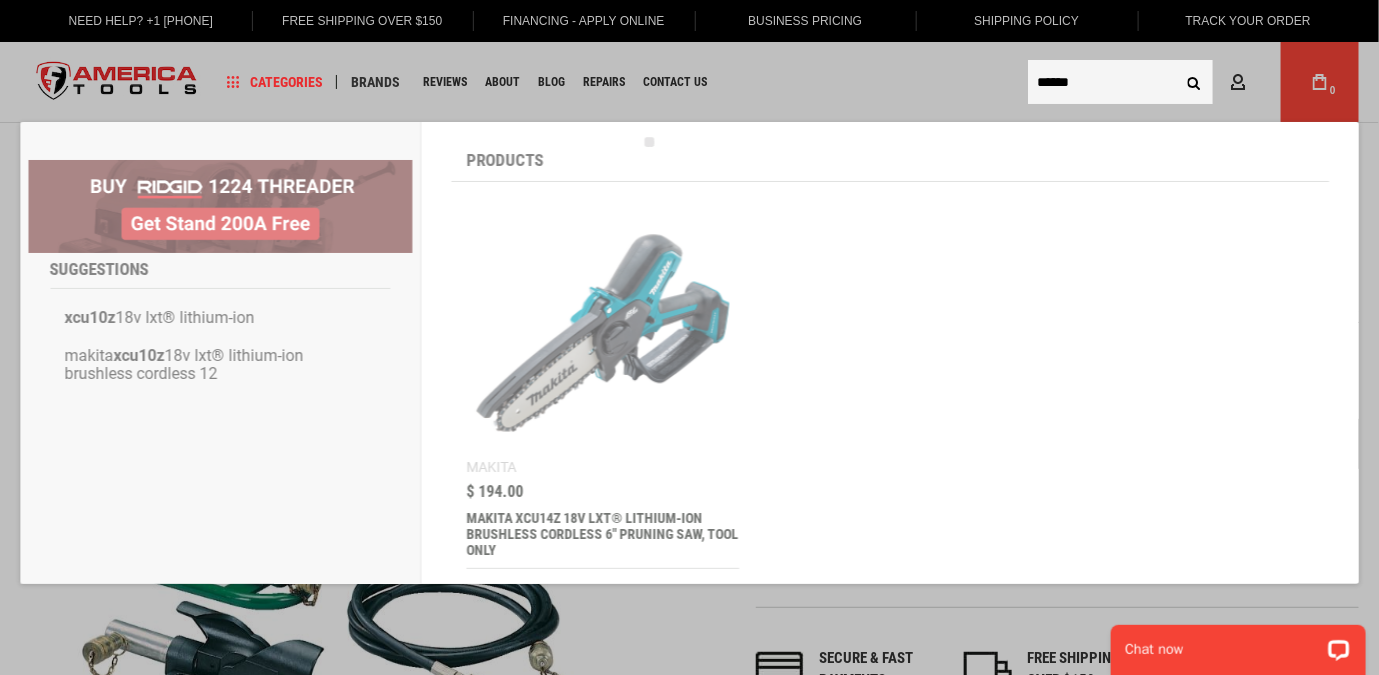 click on "******" at bounding box center (1120, 82) 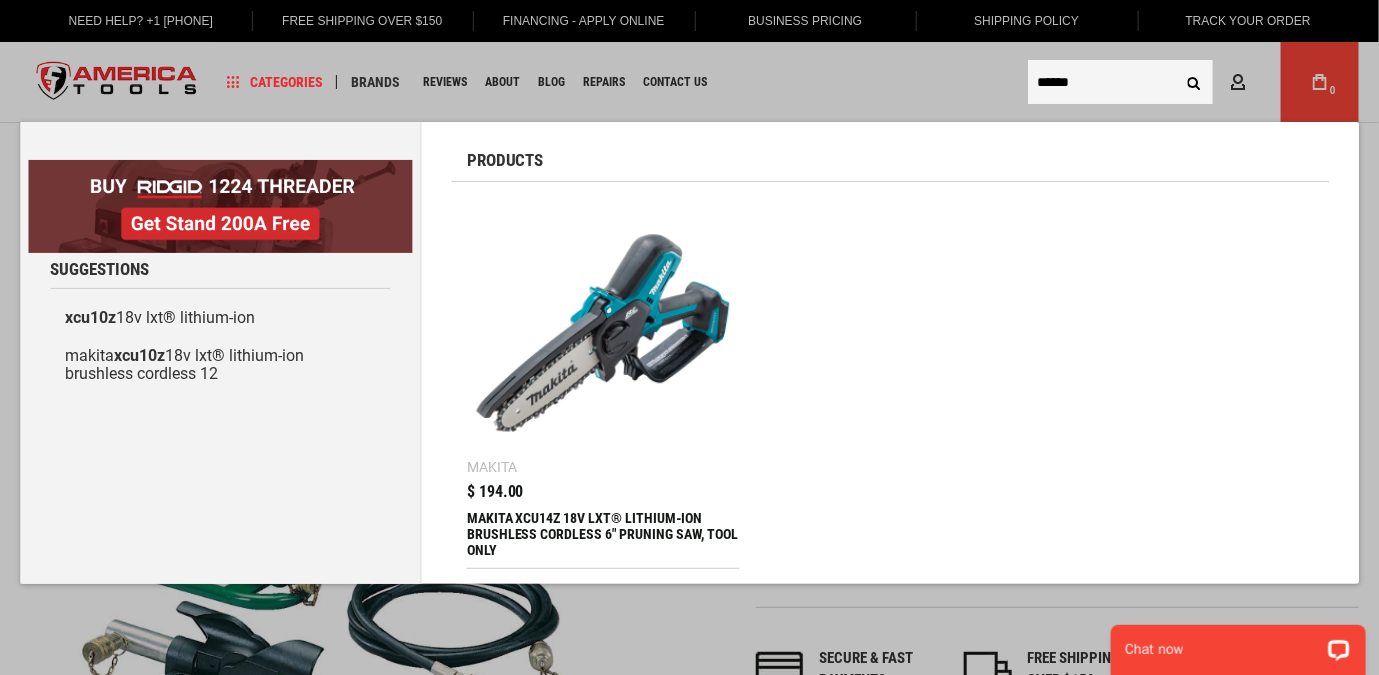 paste 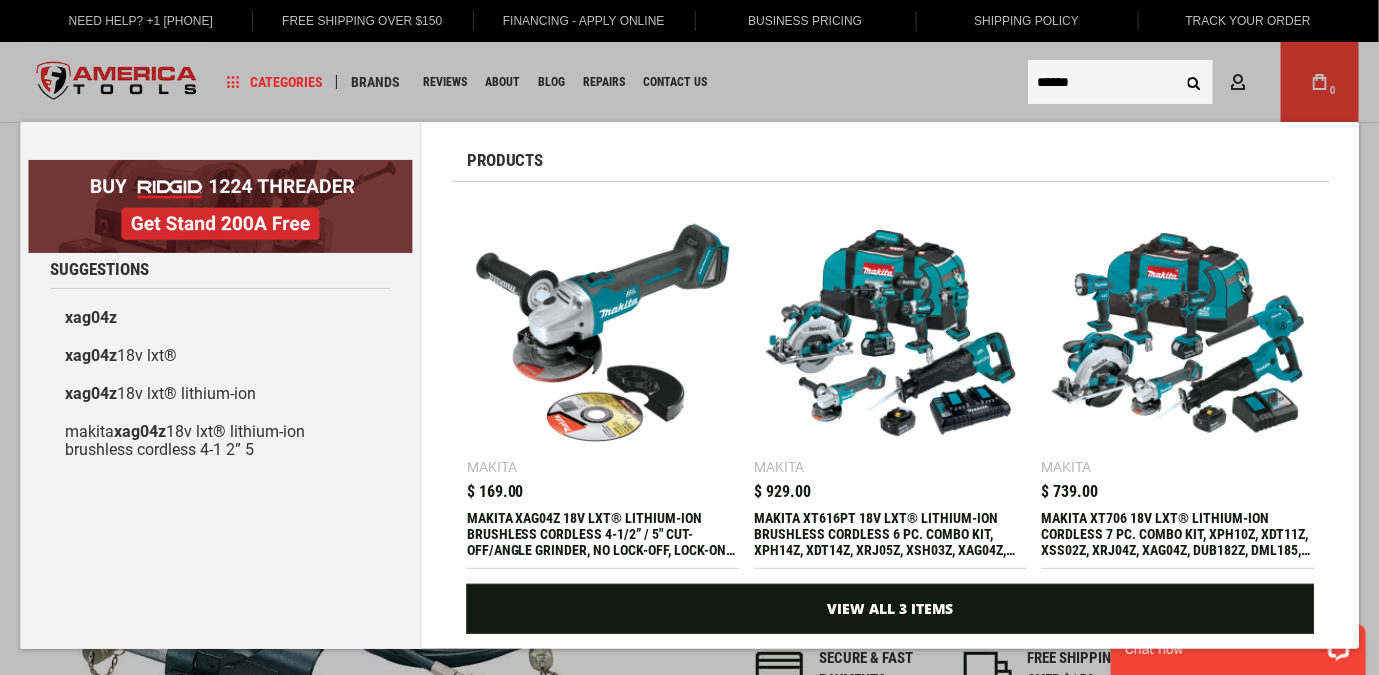 click on "******" at bounding box center (1120, 82) 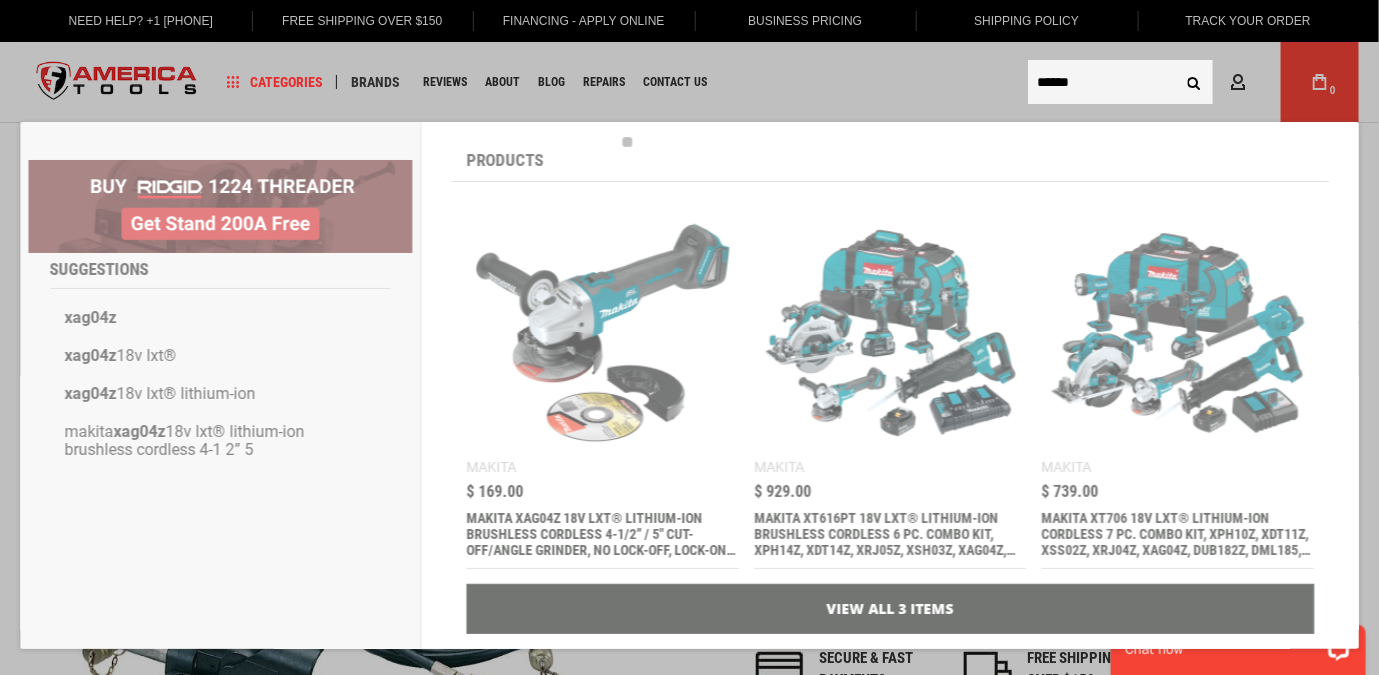 click on "******" at bounding box center (1120, 82) 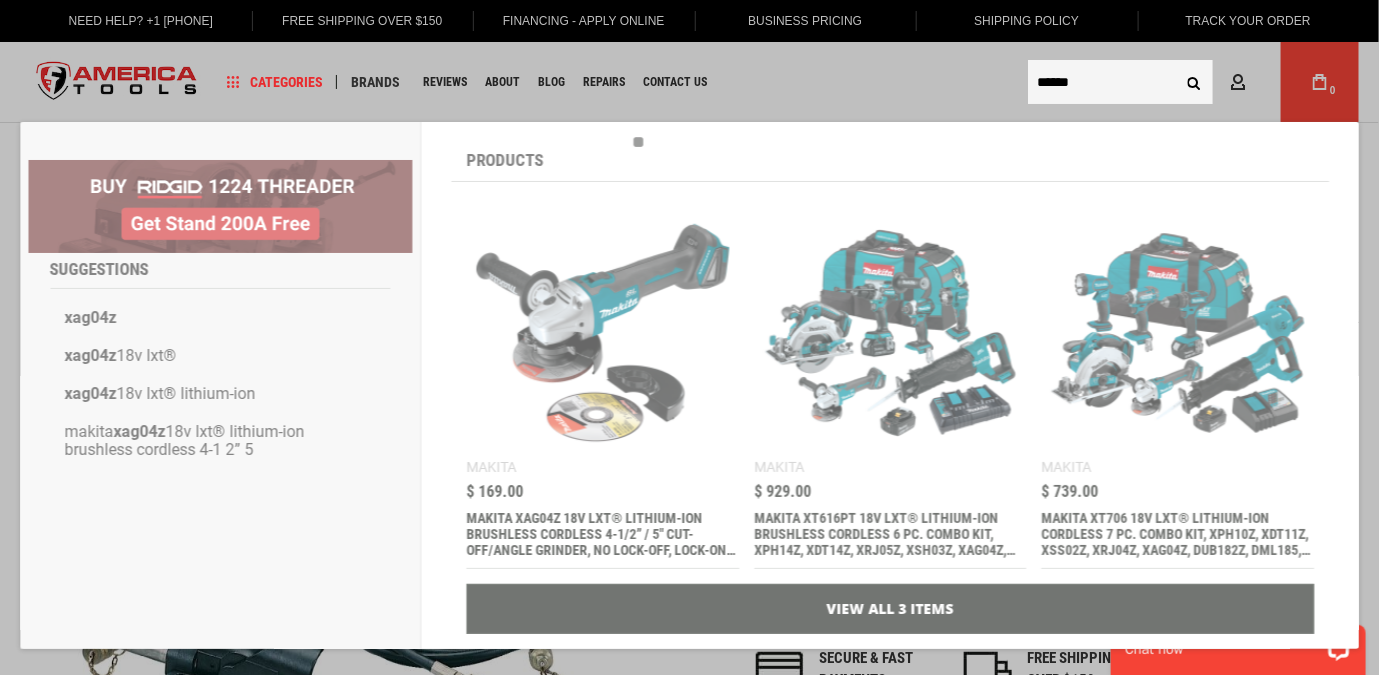 paste 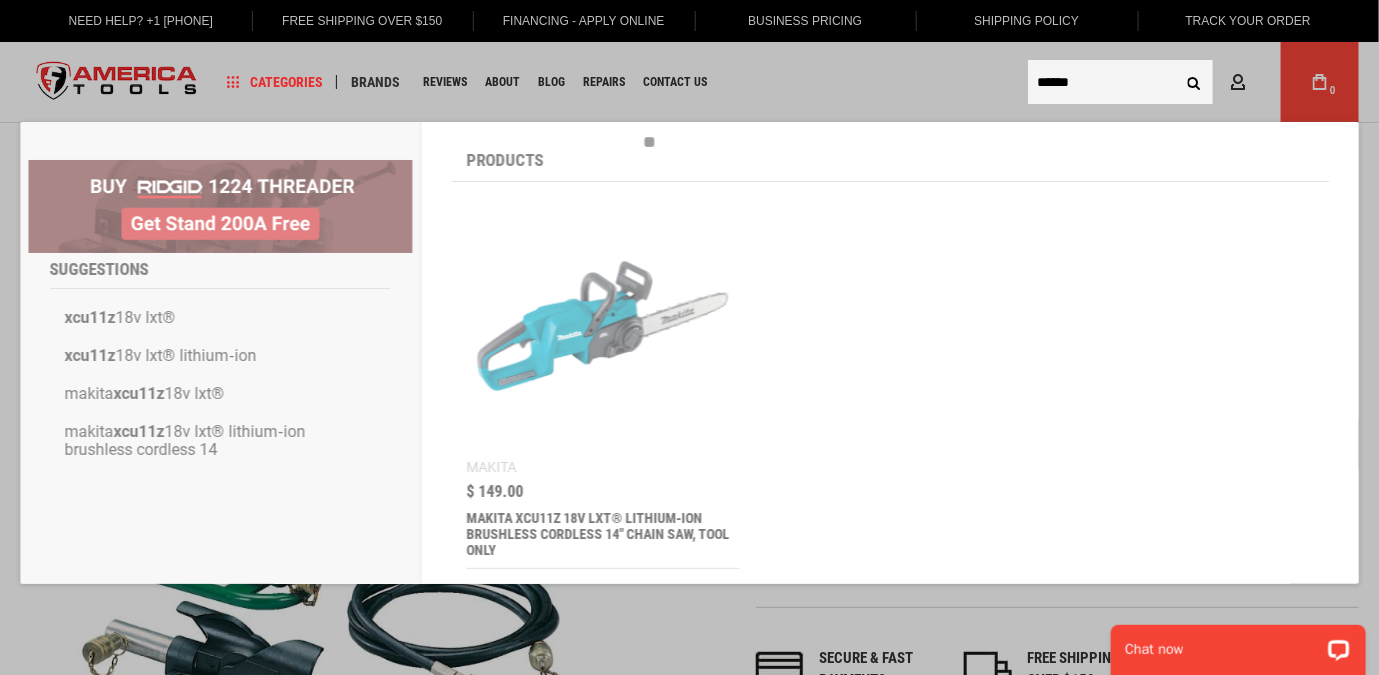 click on "******" at bounding box center [1120, 82] 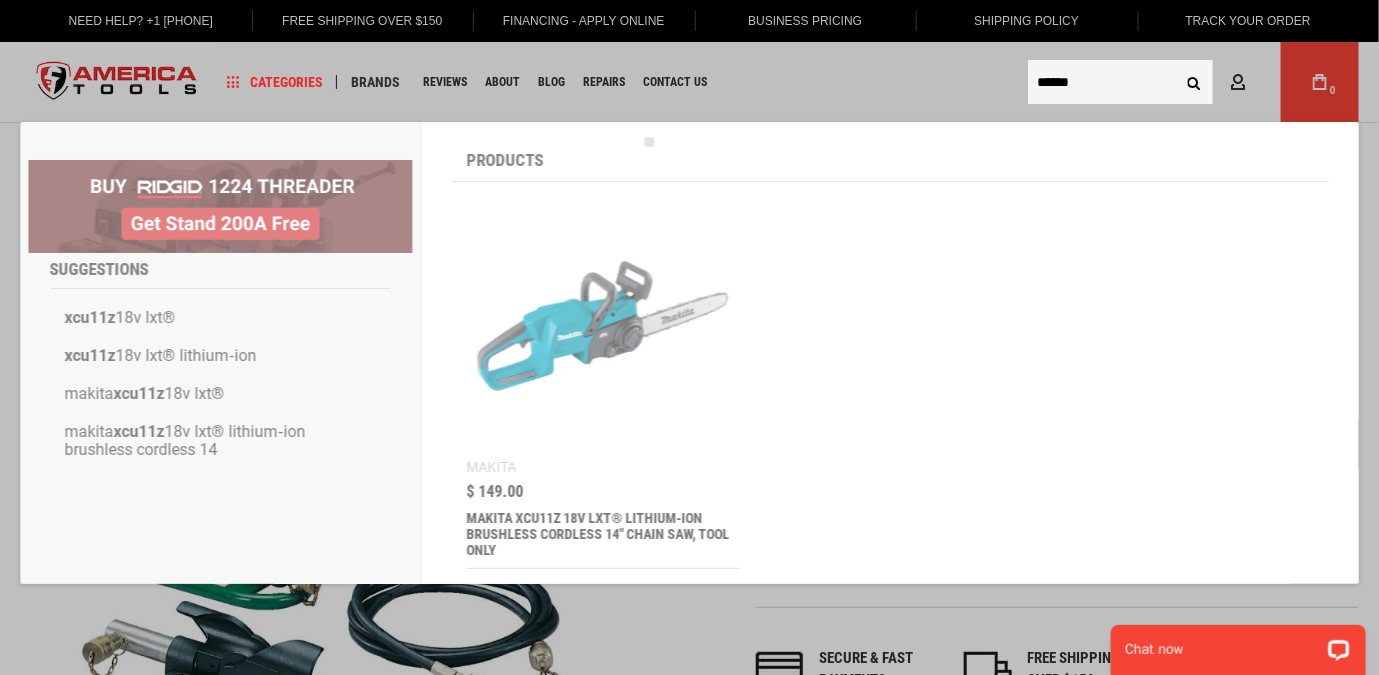 click on "******" at bounding box center (1120, 82) 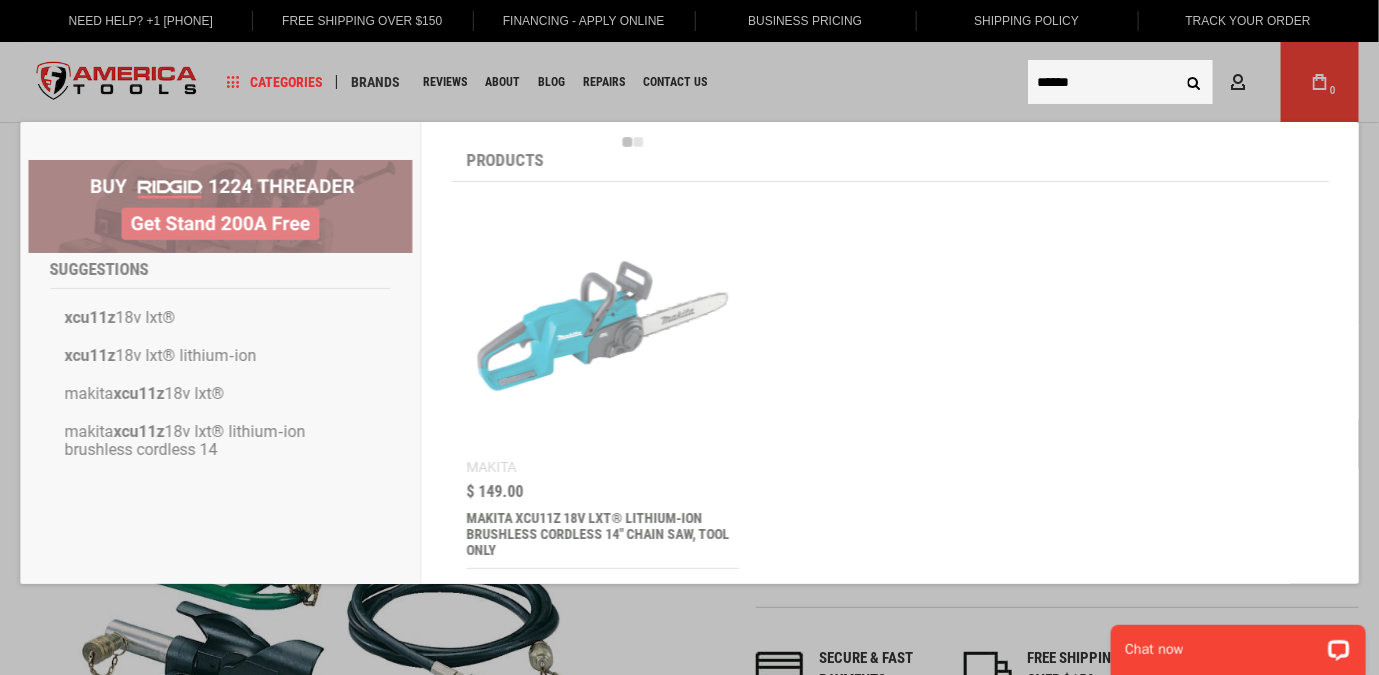 paste 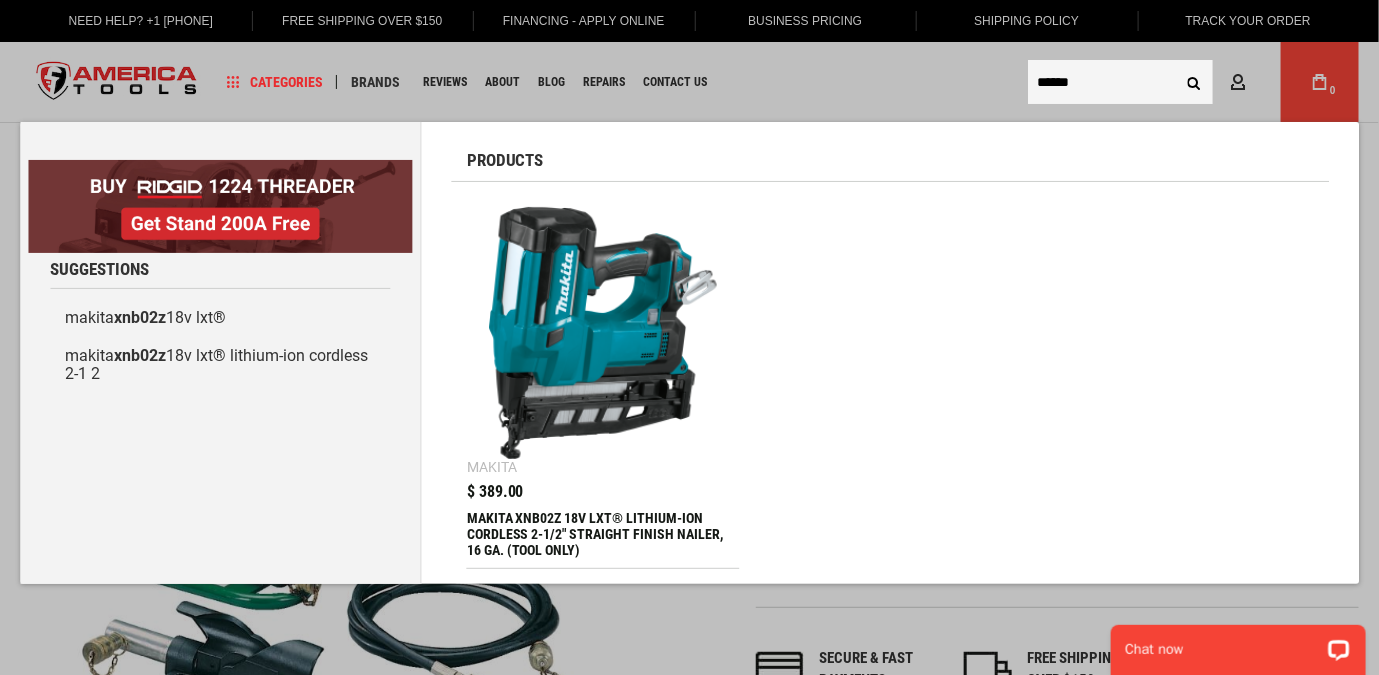 click on "******" at bounding box center (1120, 82) 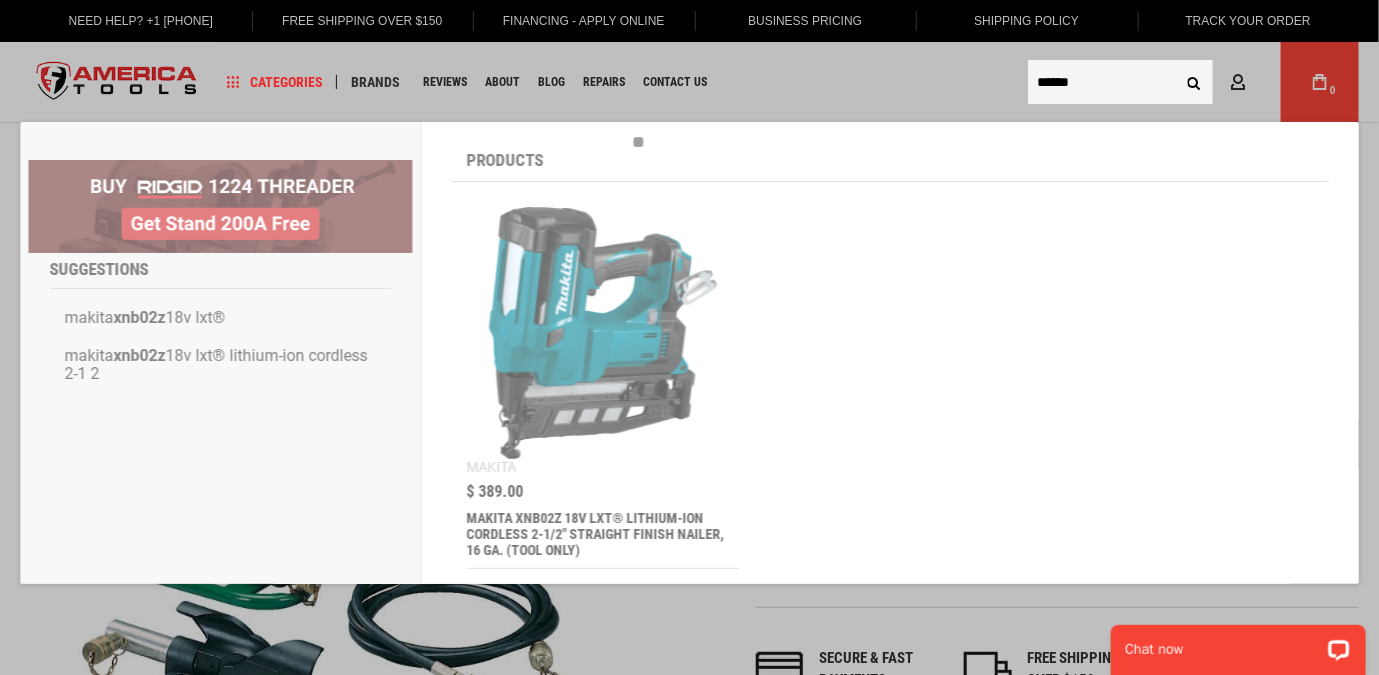 click on "******" at bounding box center [1120, 82] 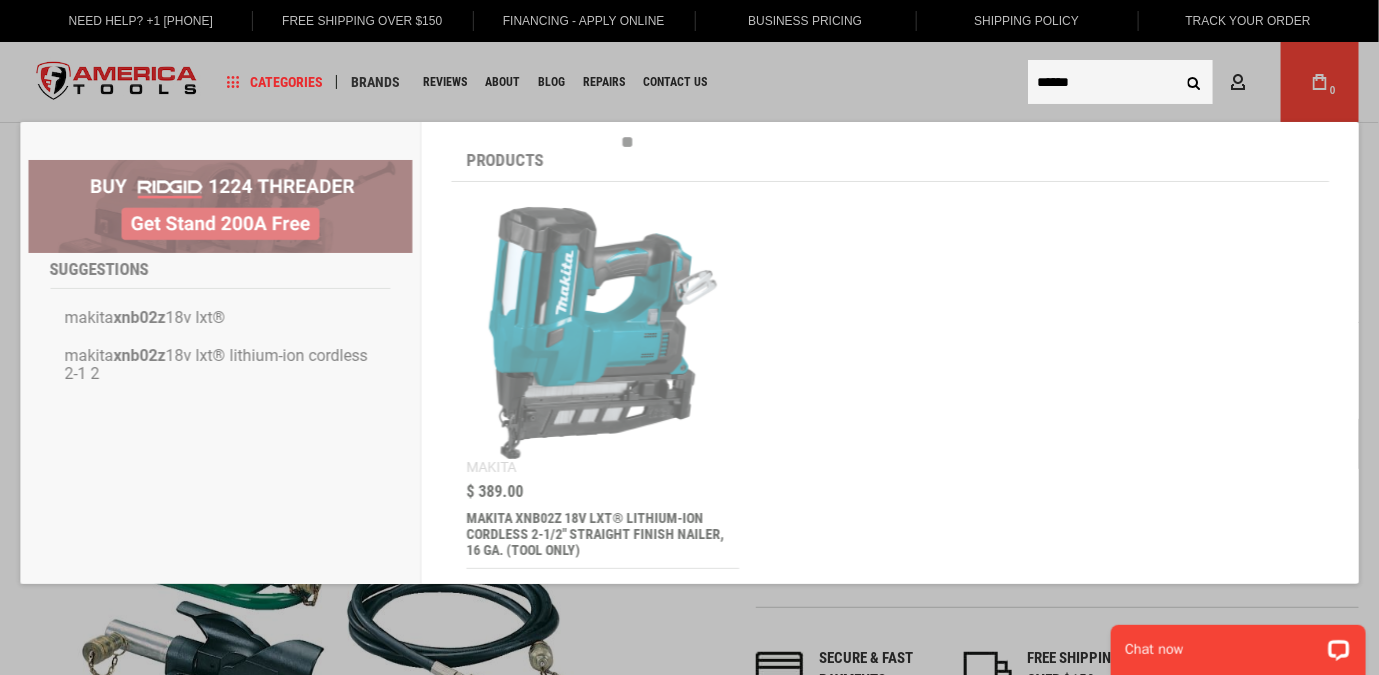 paste 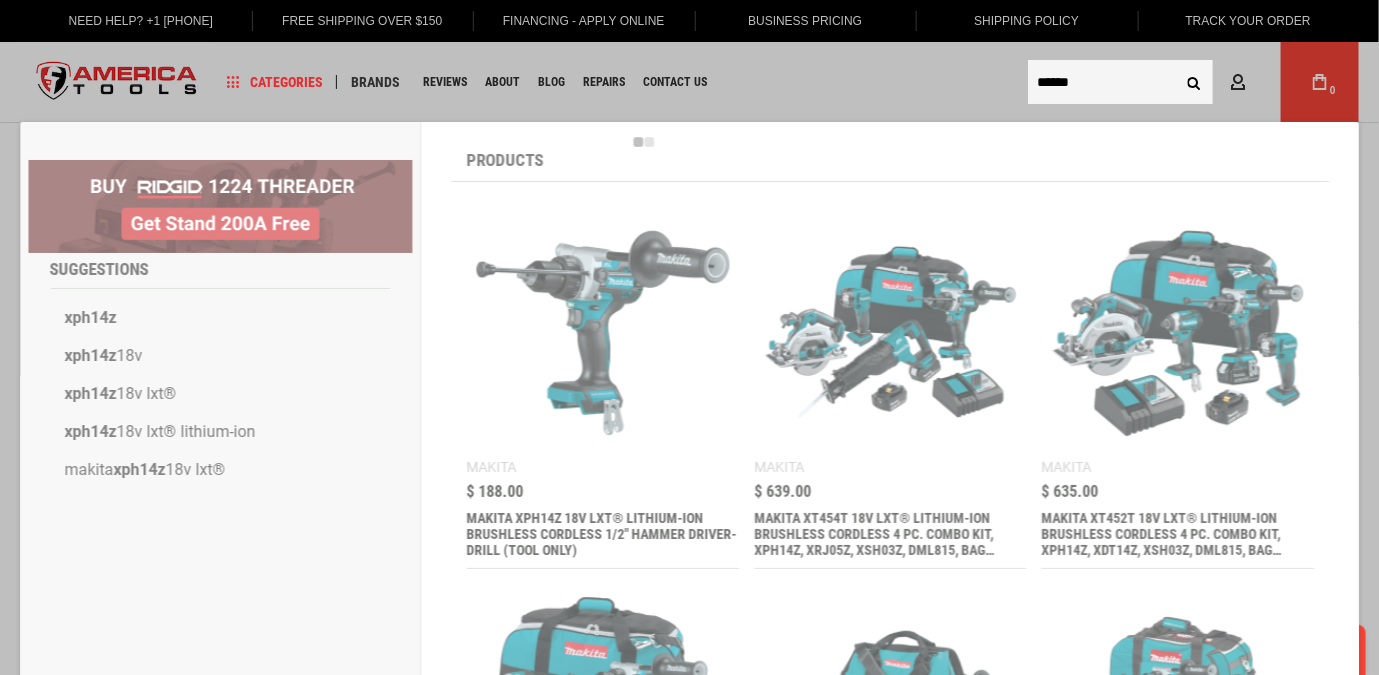 click on "******" at bounding box center (1120, 82) 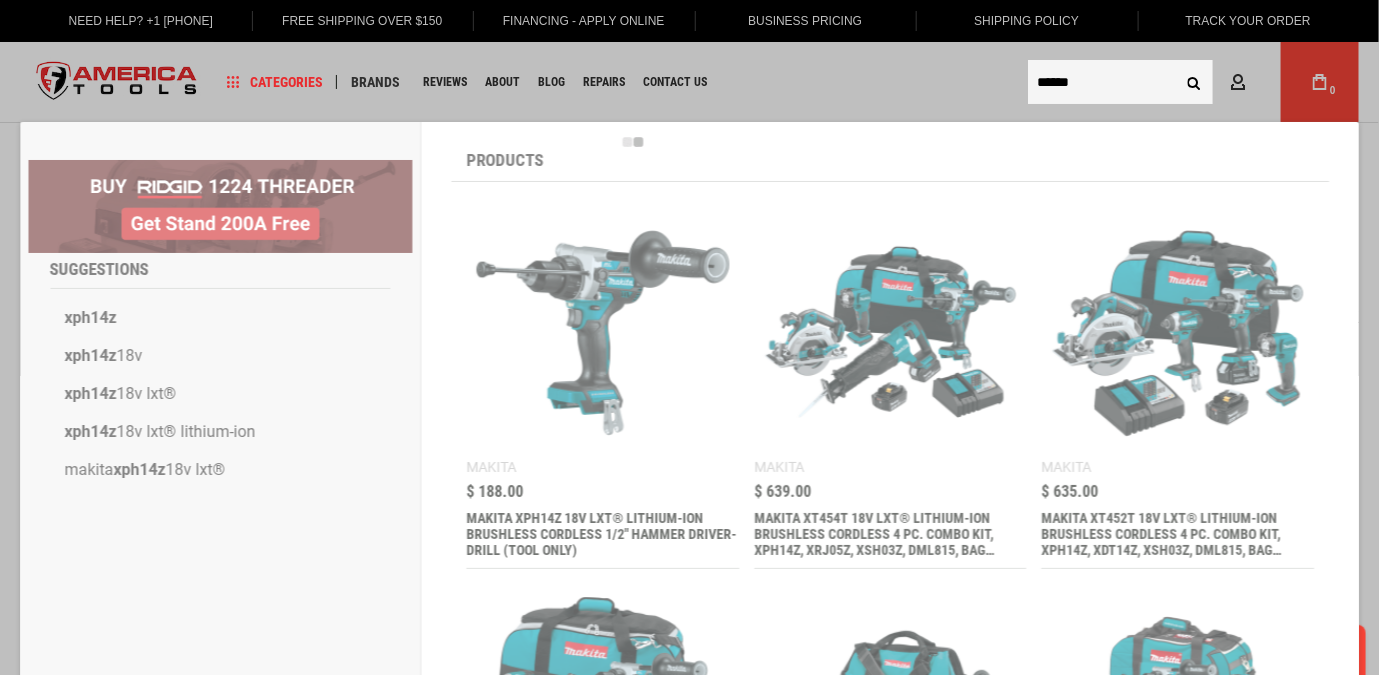 click on "******" at bounding box center (1120, 82) 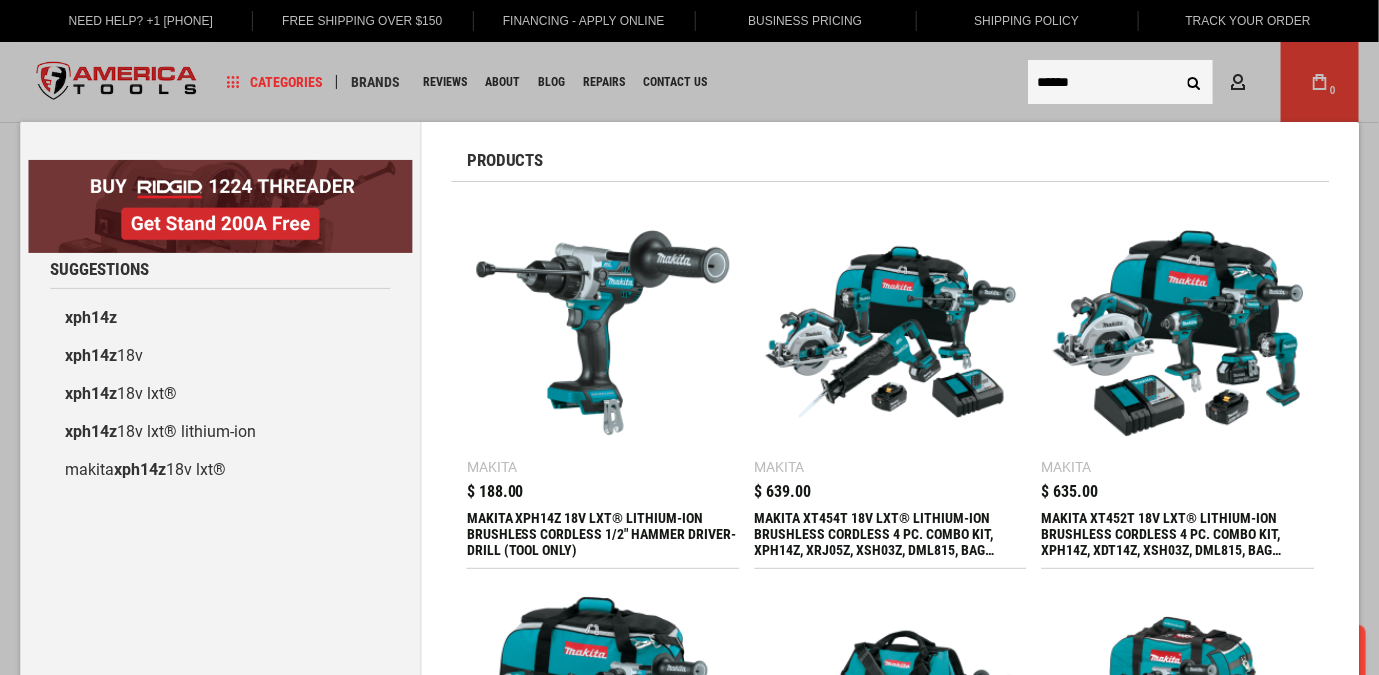 paste on "*" 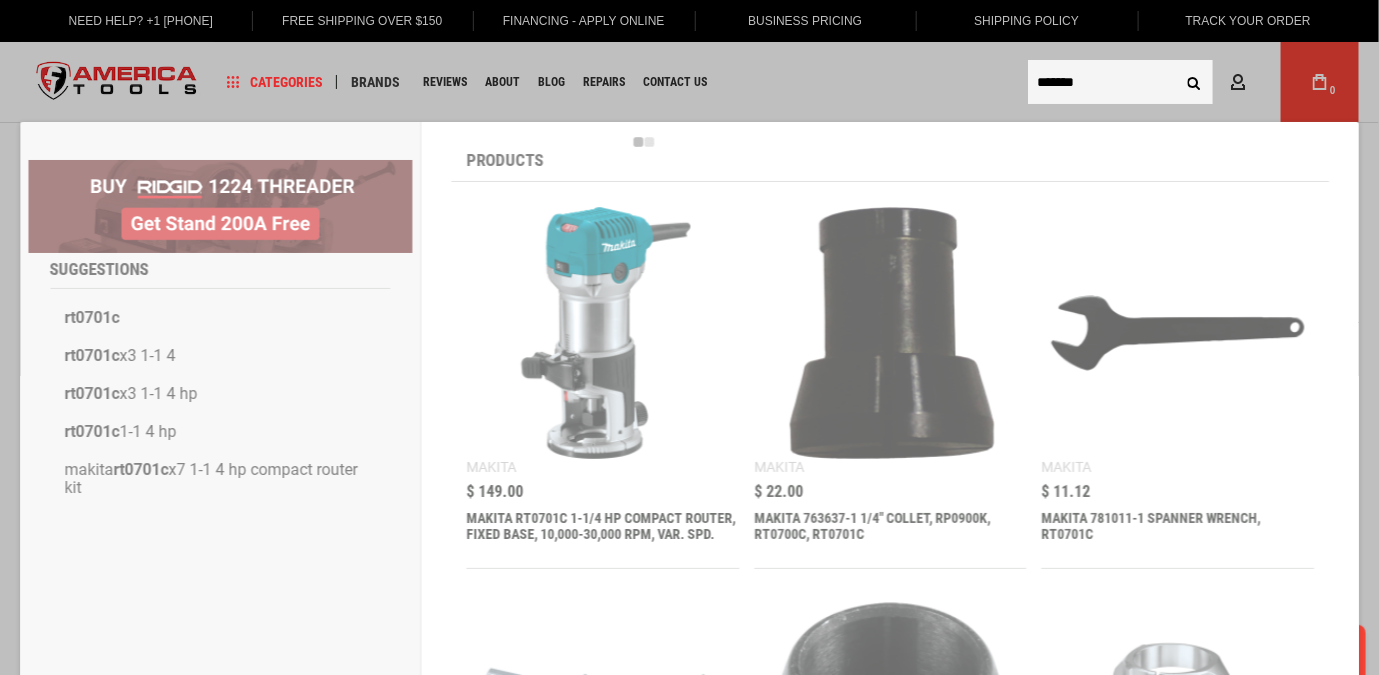 click on "*******" at bounding box center [1120, 82] 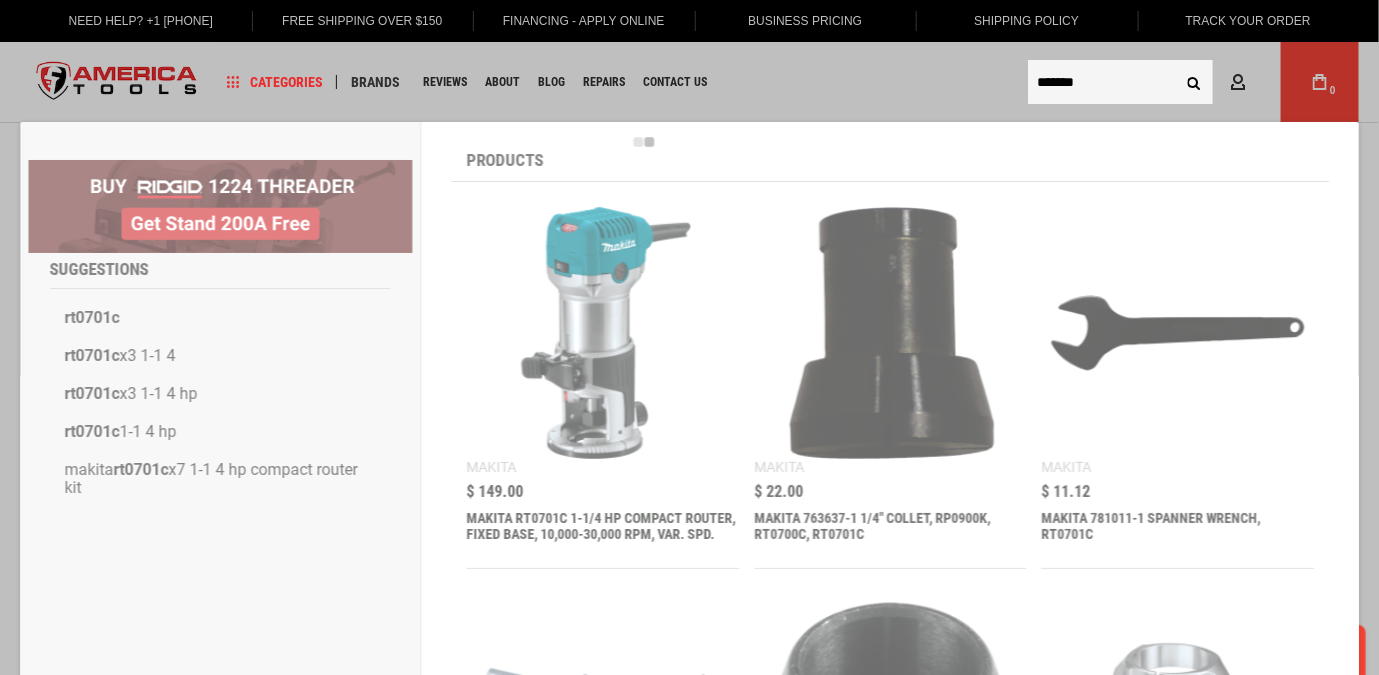 click on "*******" at bounding box center [1120, 82] 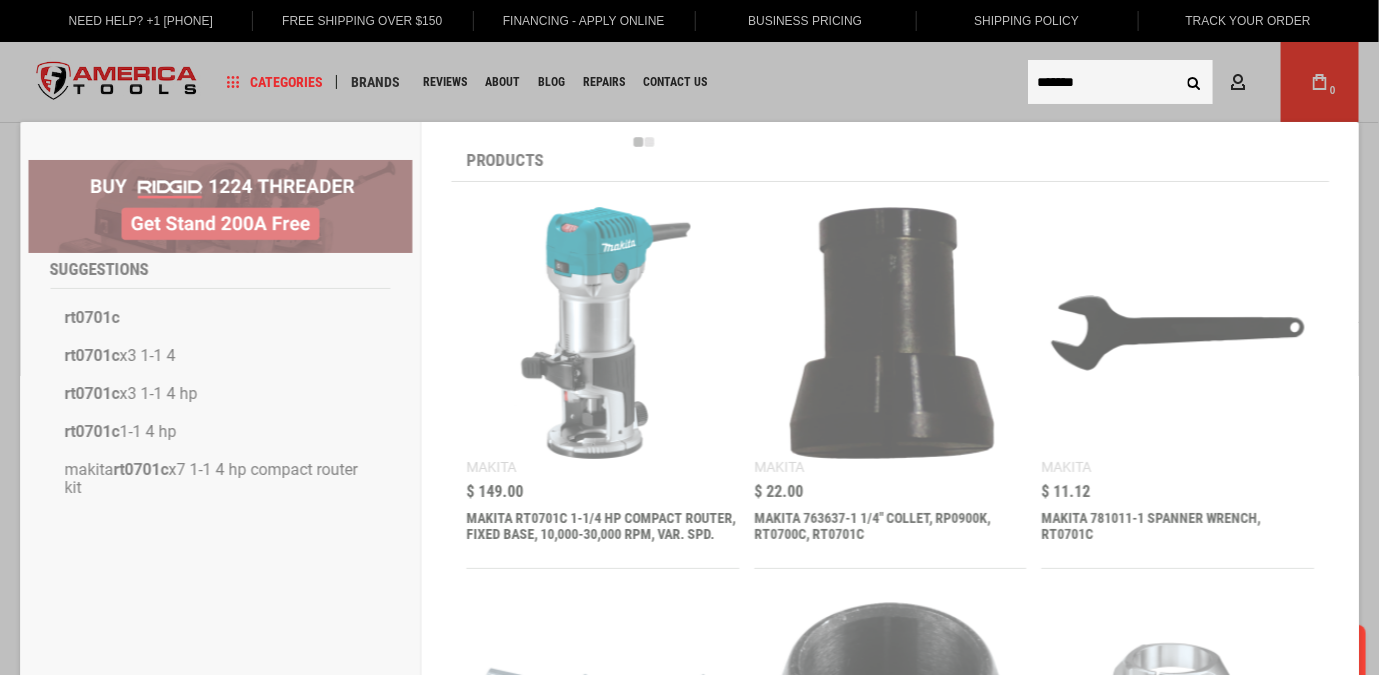 paste 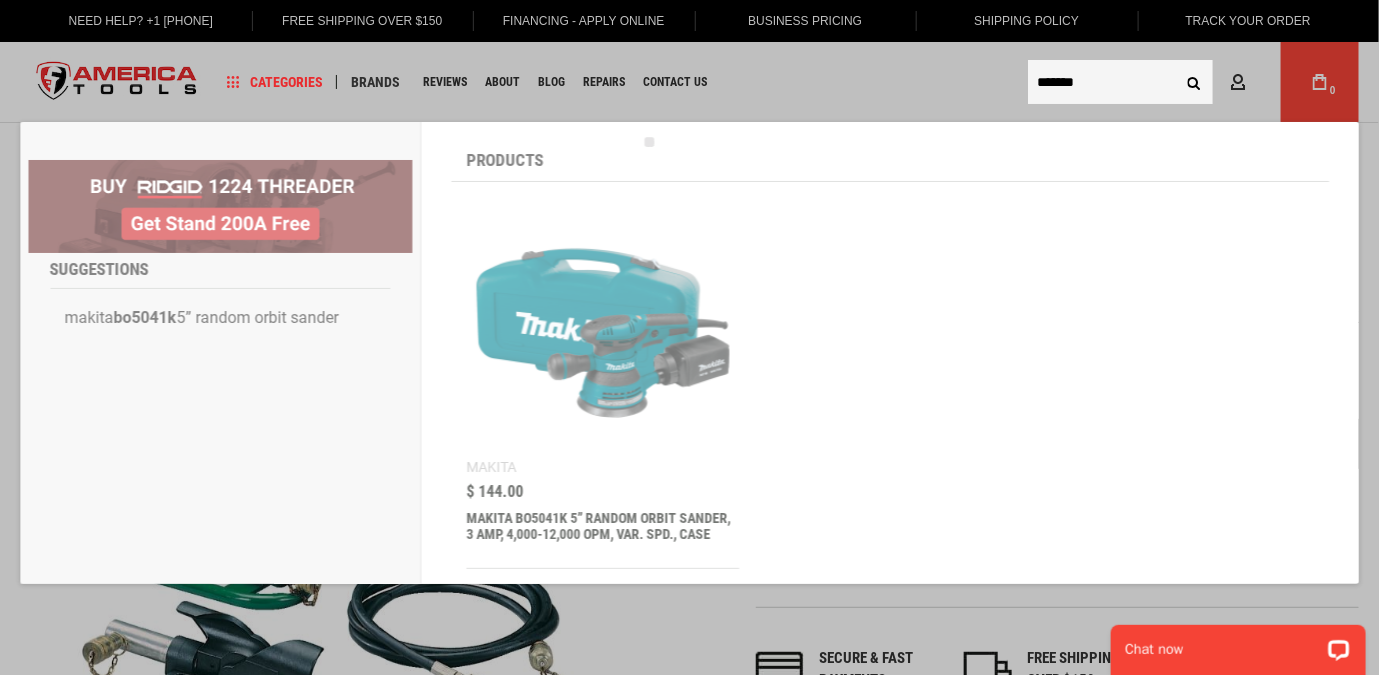 click on "*******" at bounding box center (1120, 82) 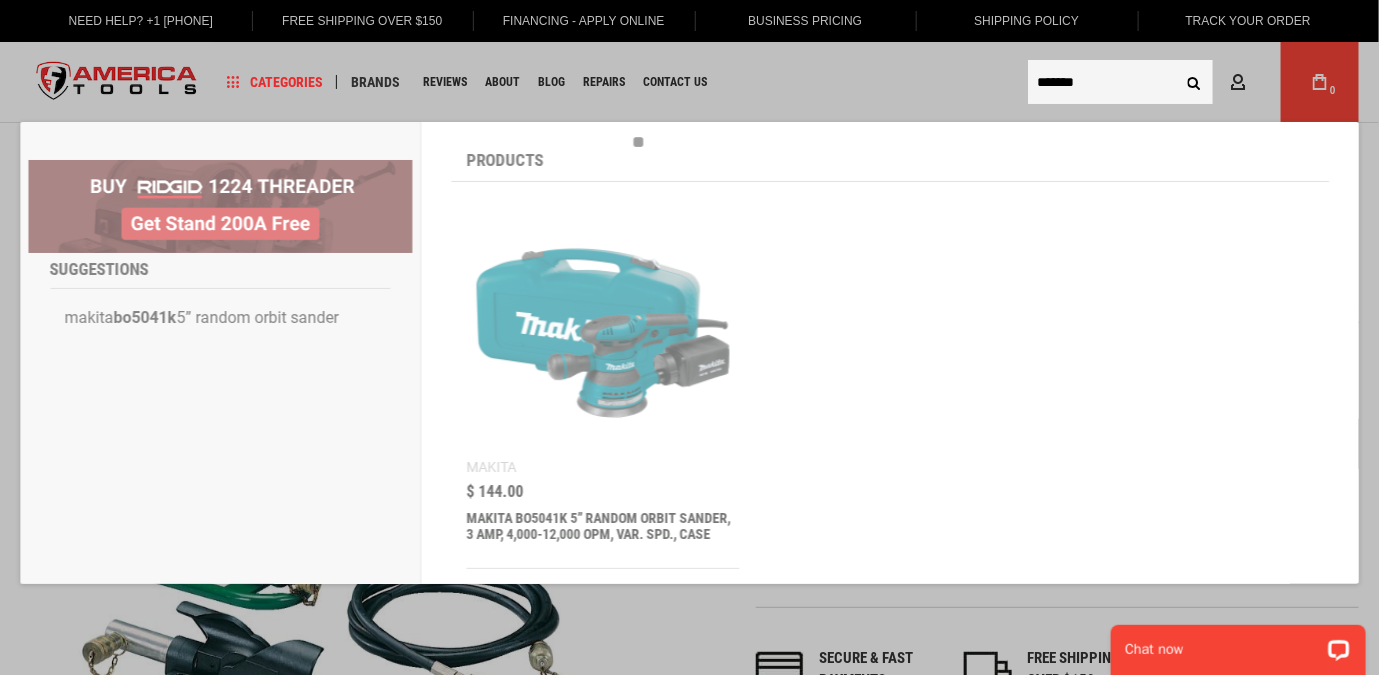 click on "*******" at bounding box center (1120, 82) 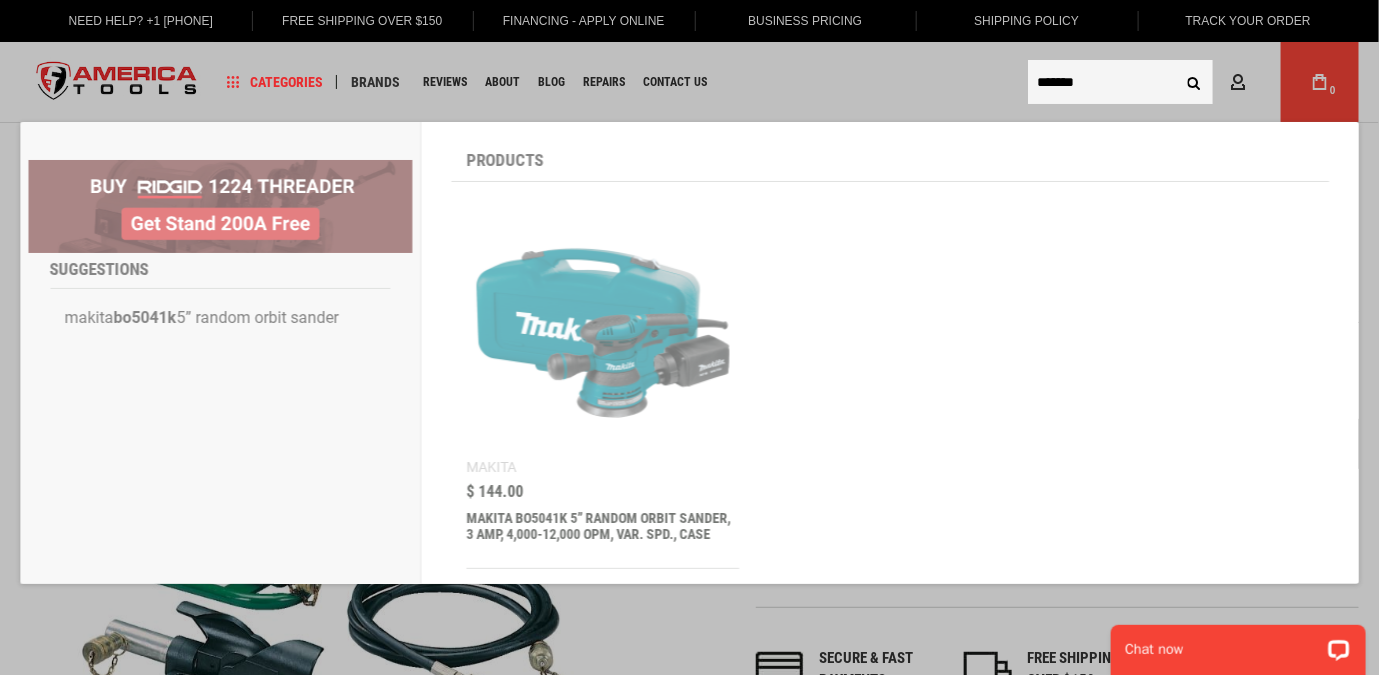 paste 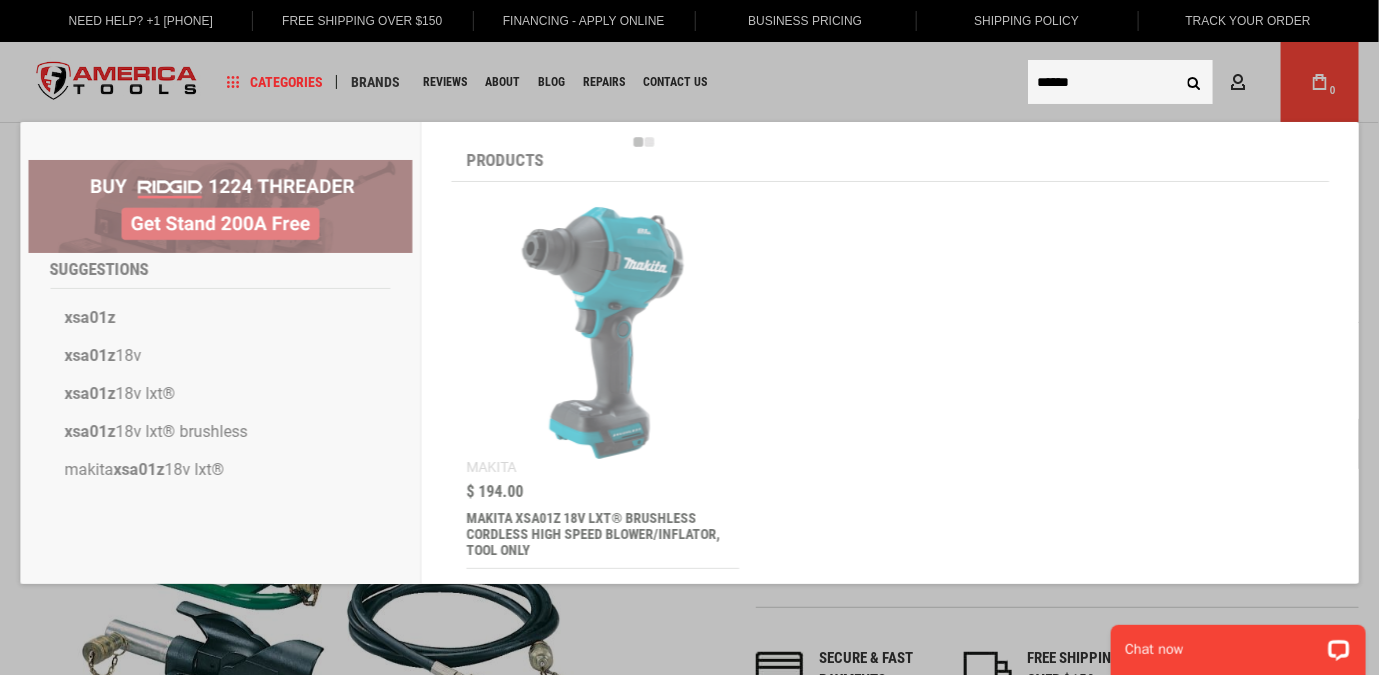 click on "******" at bounding box center [1120, 82] 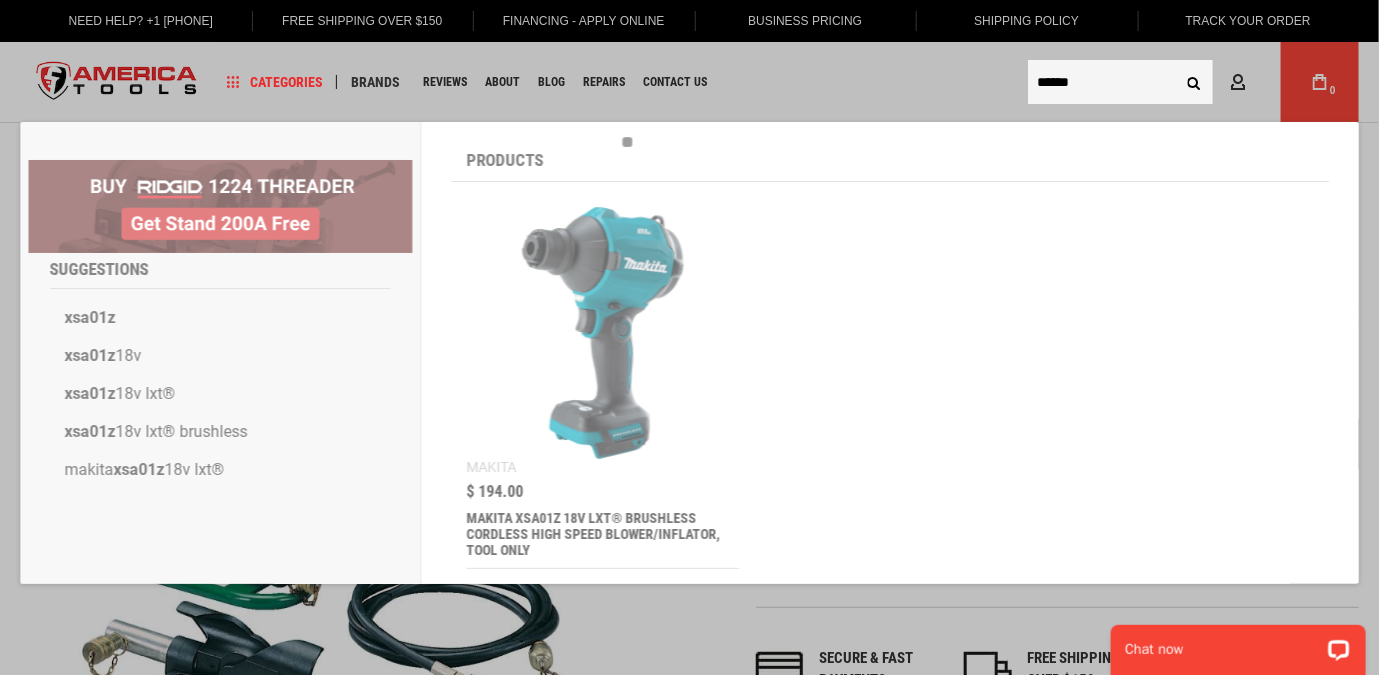 click on "******" at bounding box center (1120, 82) 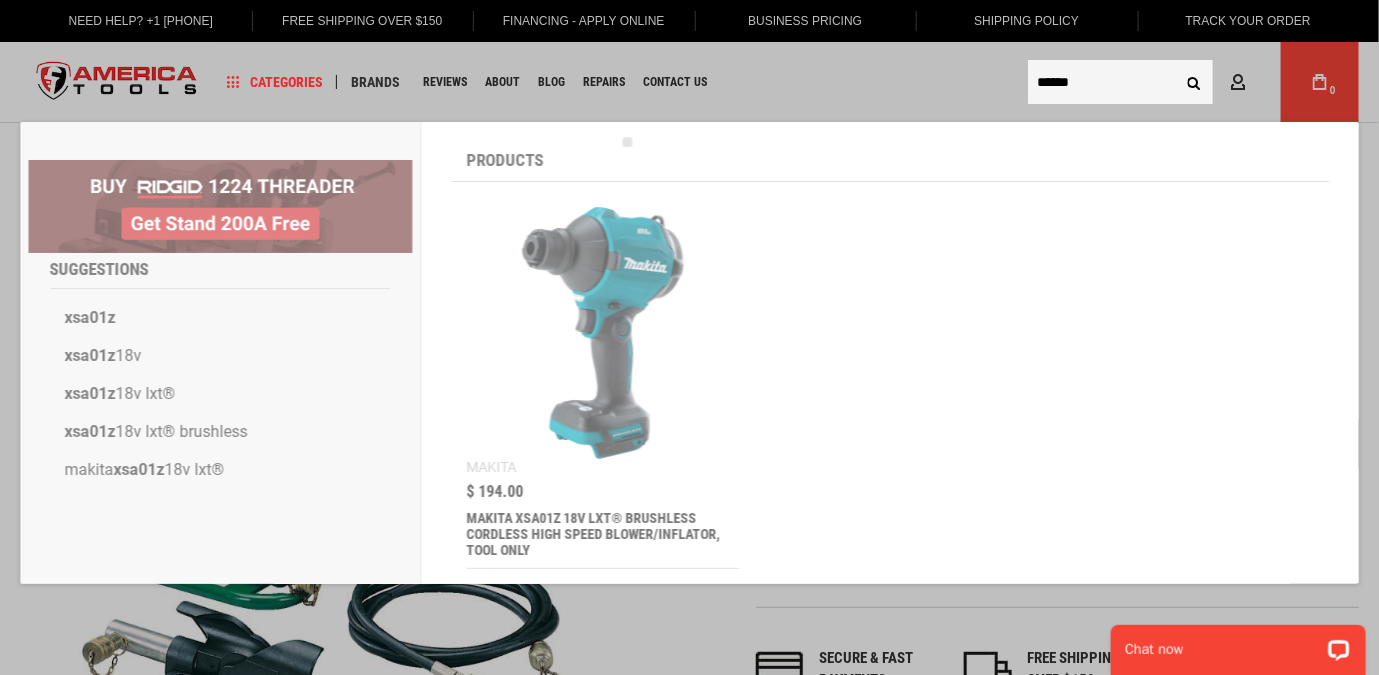 paste 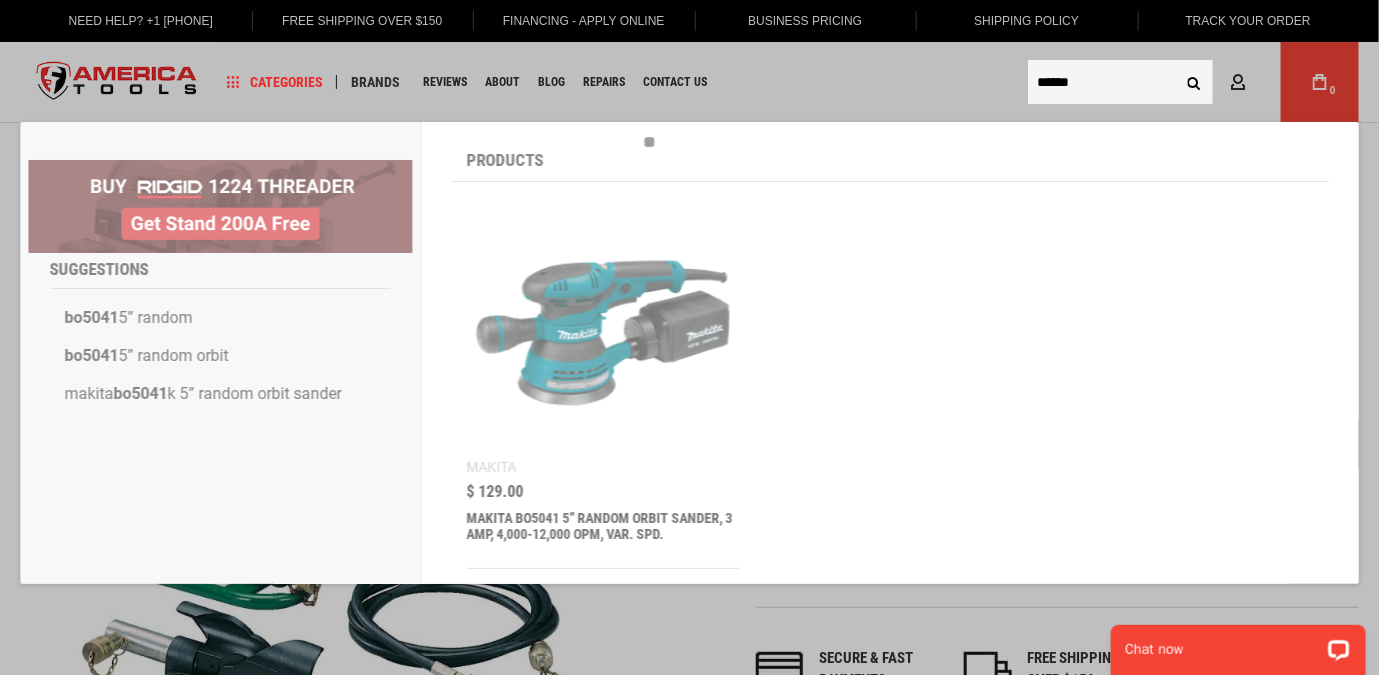 click on "******" at bounding box center (1120, 82) 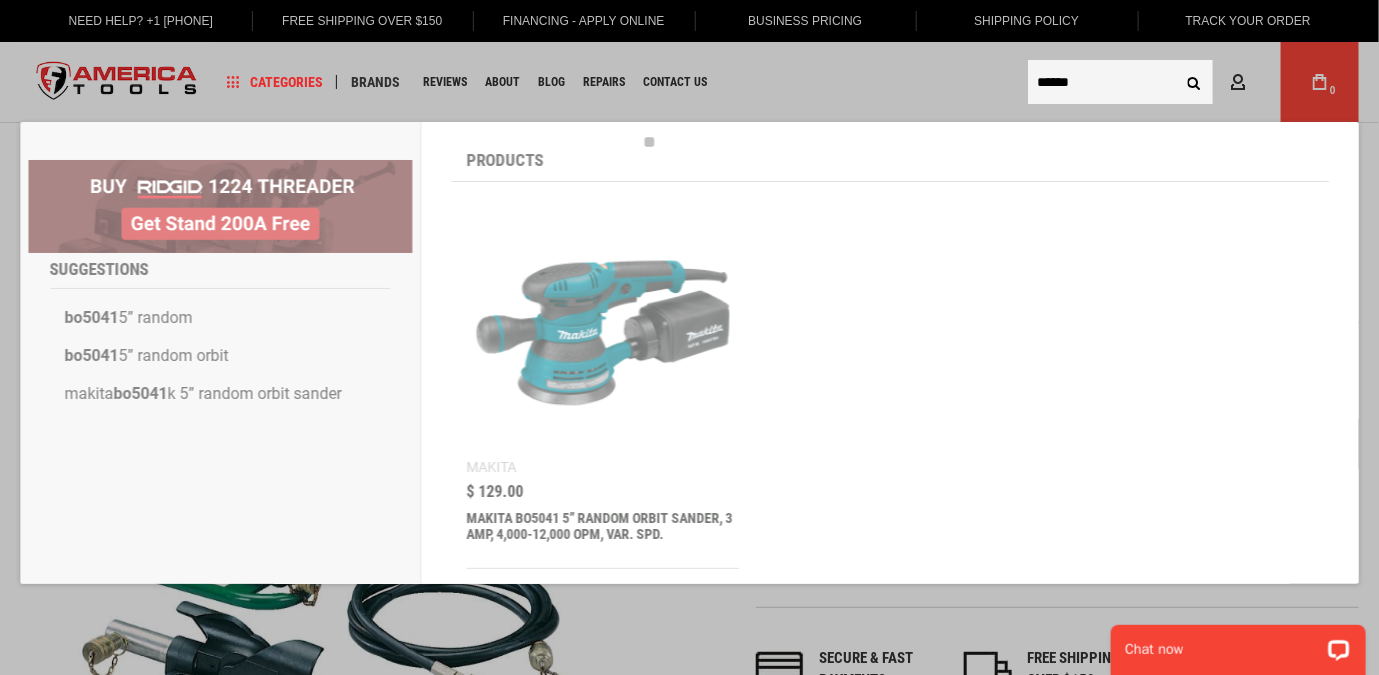 click on "******" at bounding box center (1120, 82) 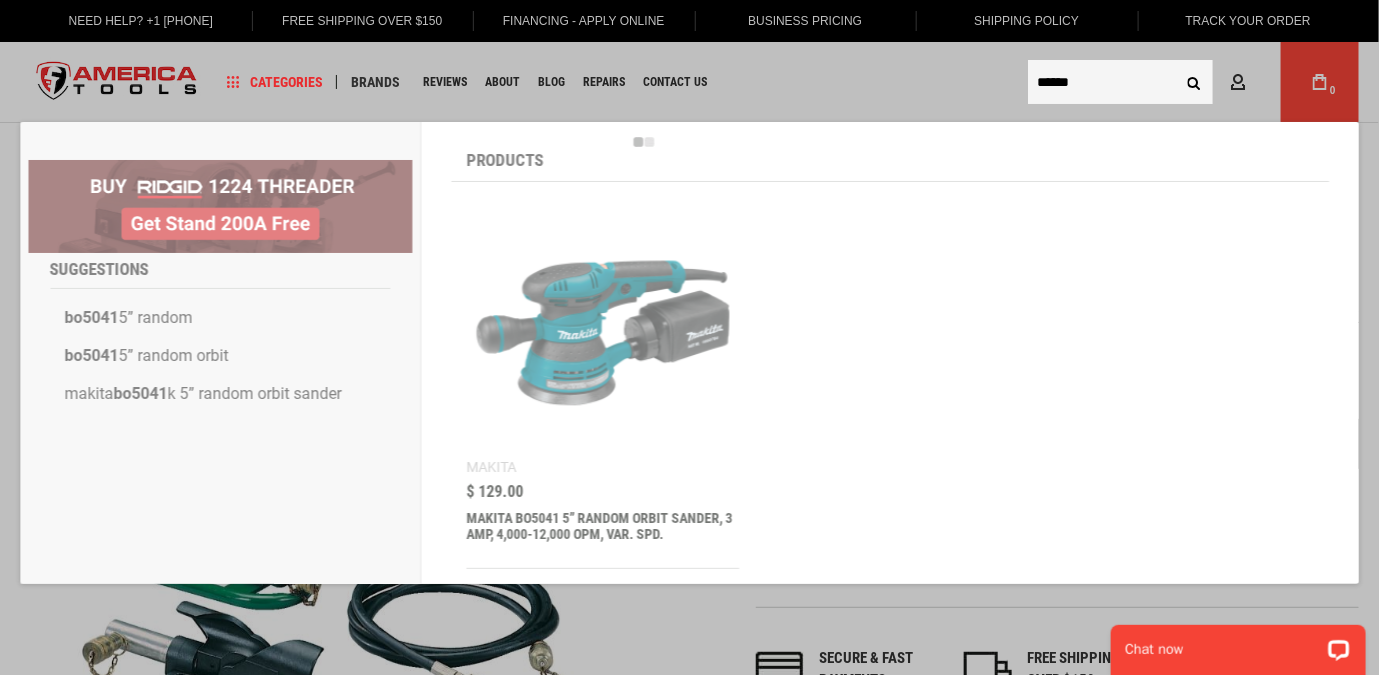 paste 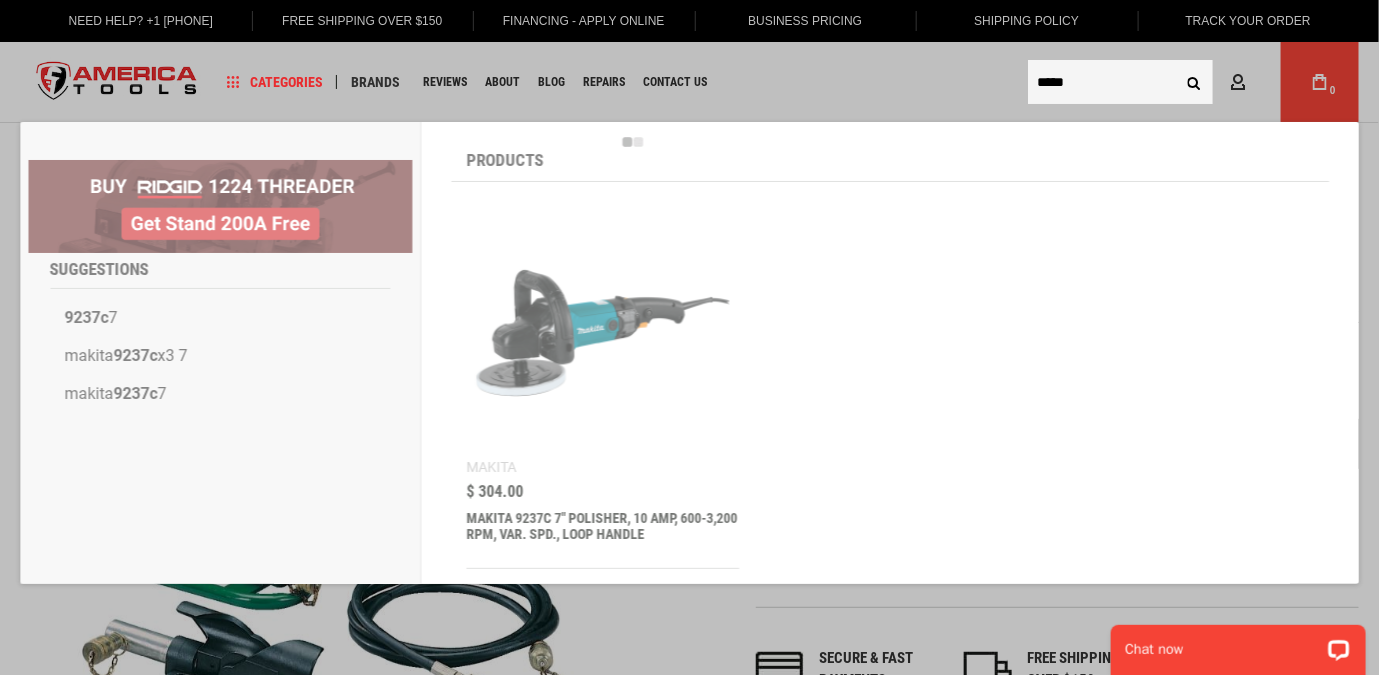 click on "*****" at bounding box center (1120, 82) 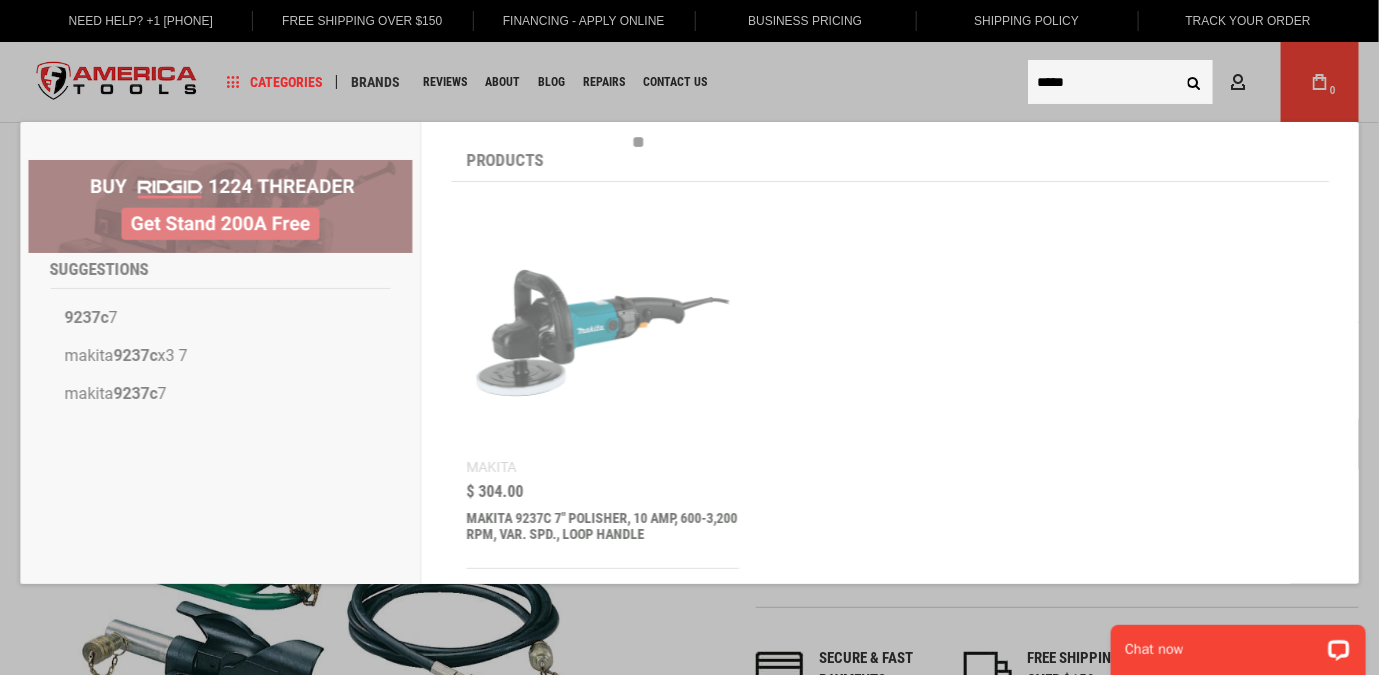 click on "*****" at bounding box center (1120, 82) 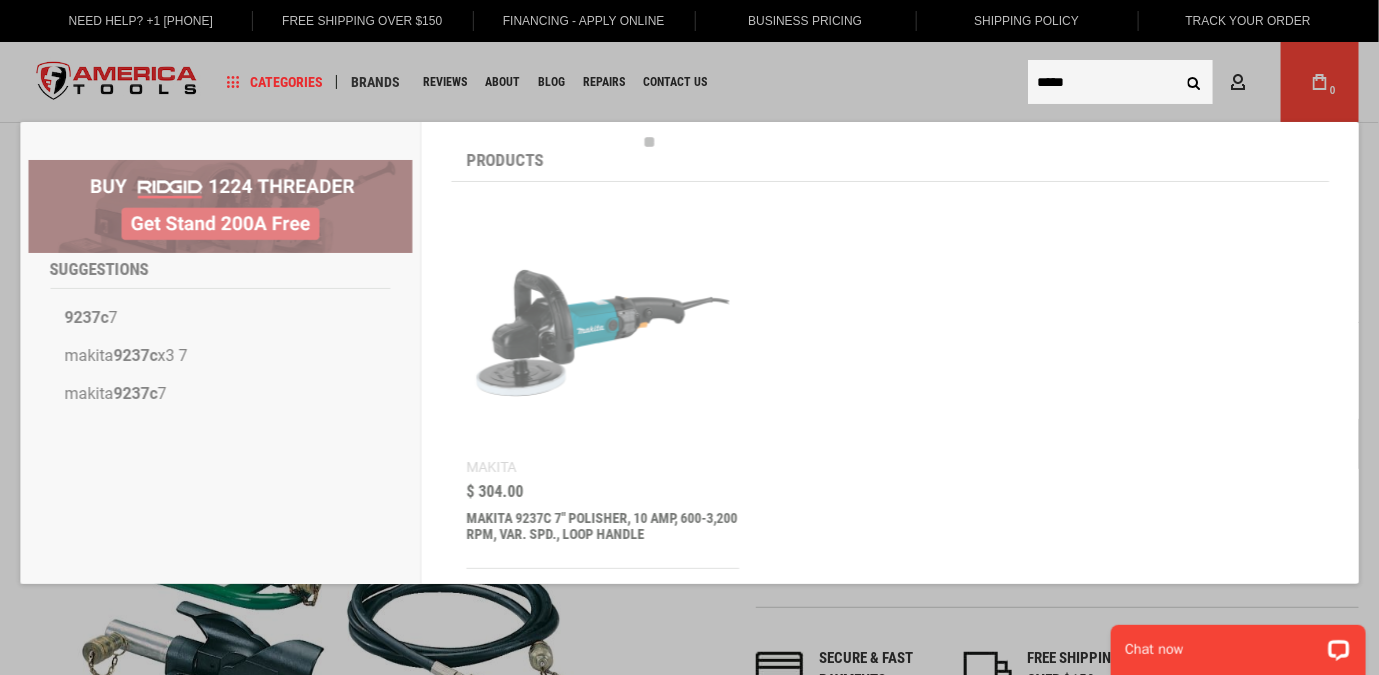 paste on "*" 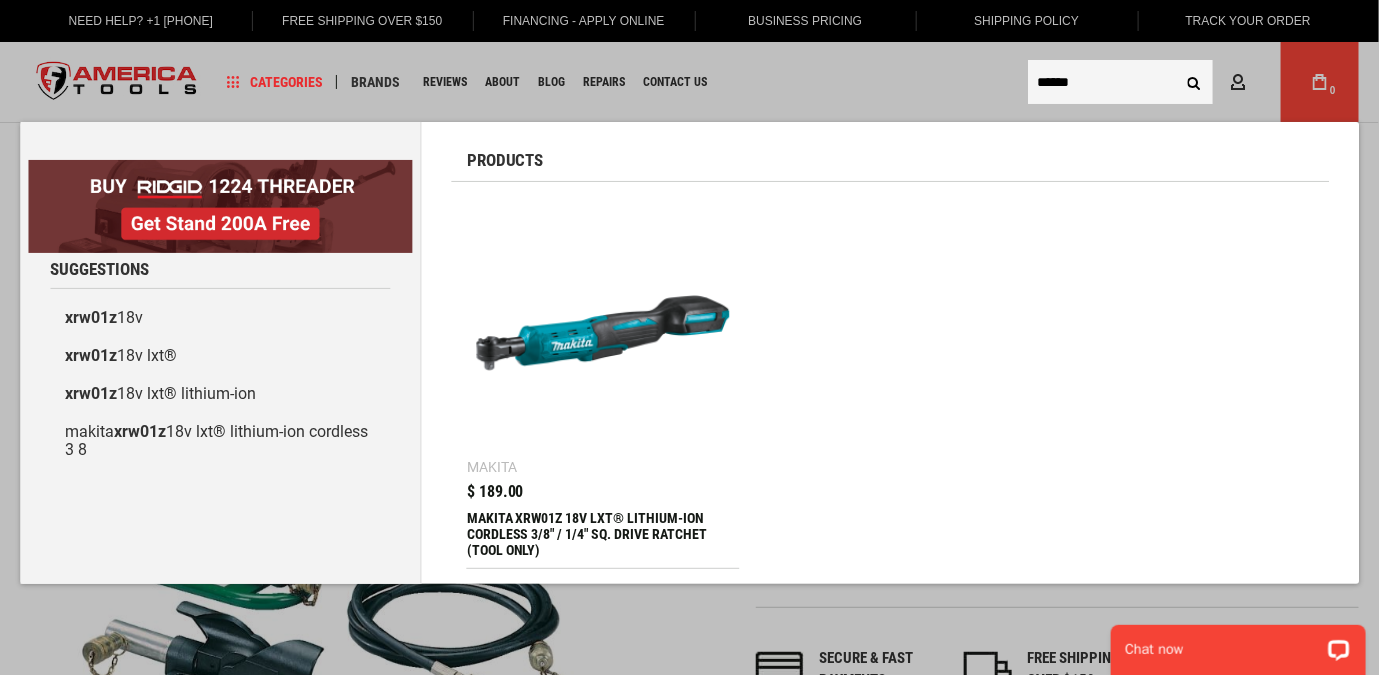 click on "******" at bounding box center (1120, 82) 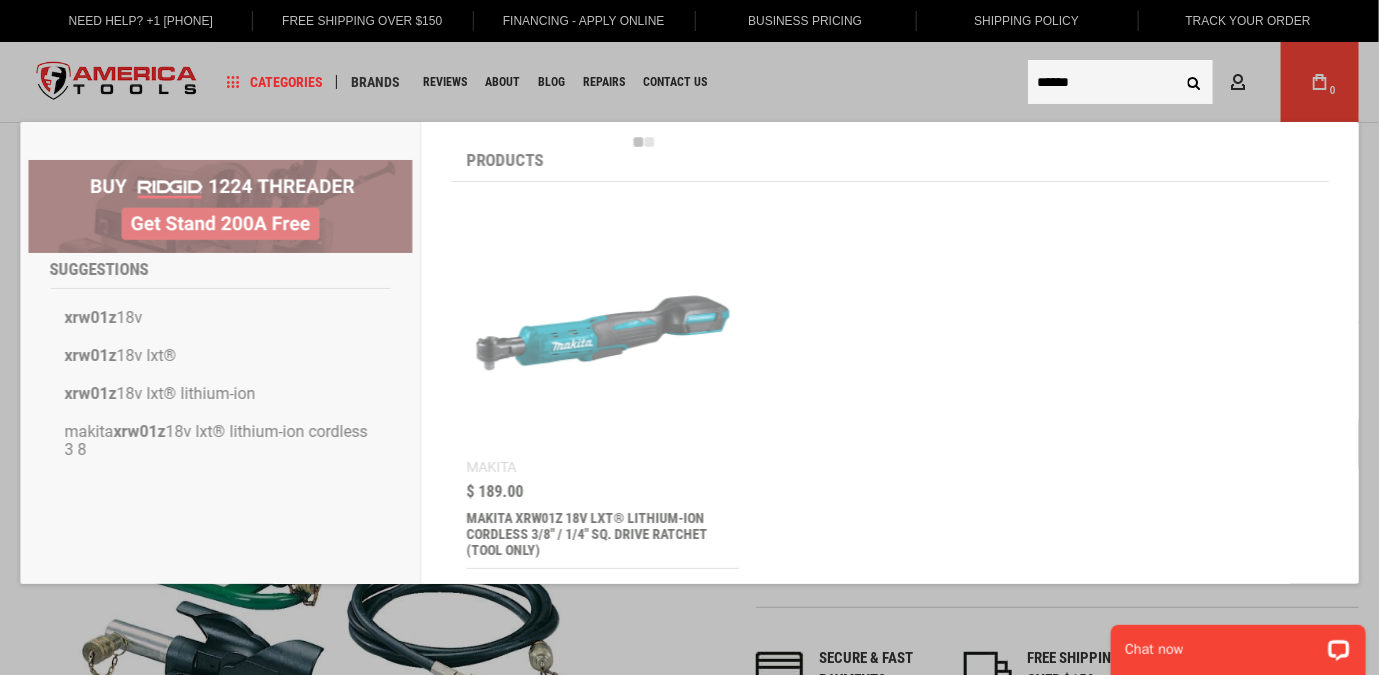 click on "******" at bounding box center (1120, 82) 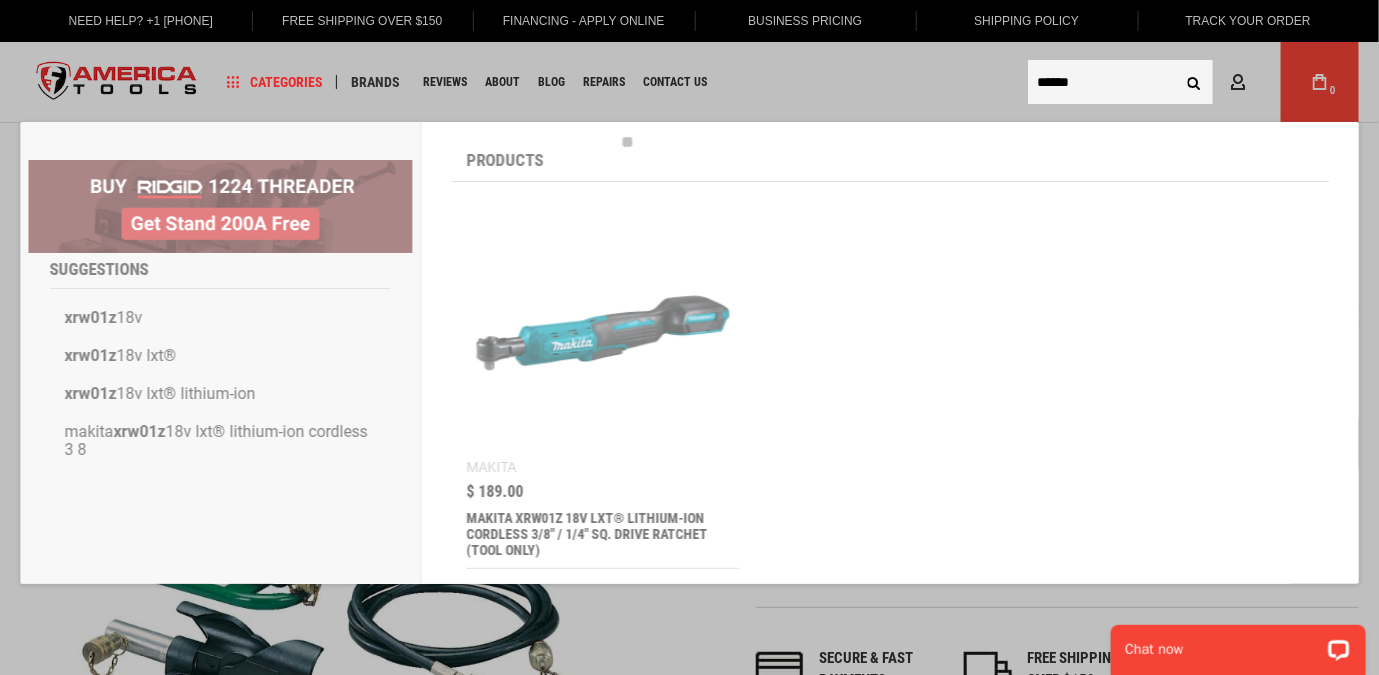 paste 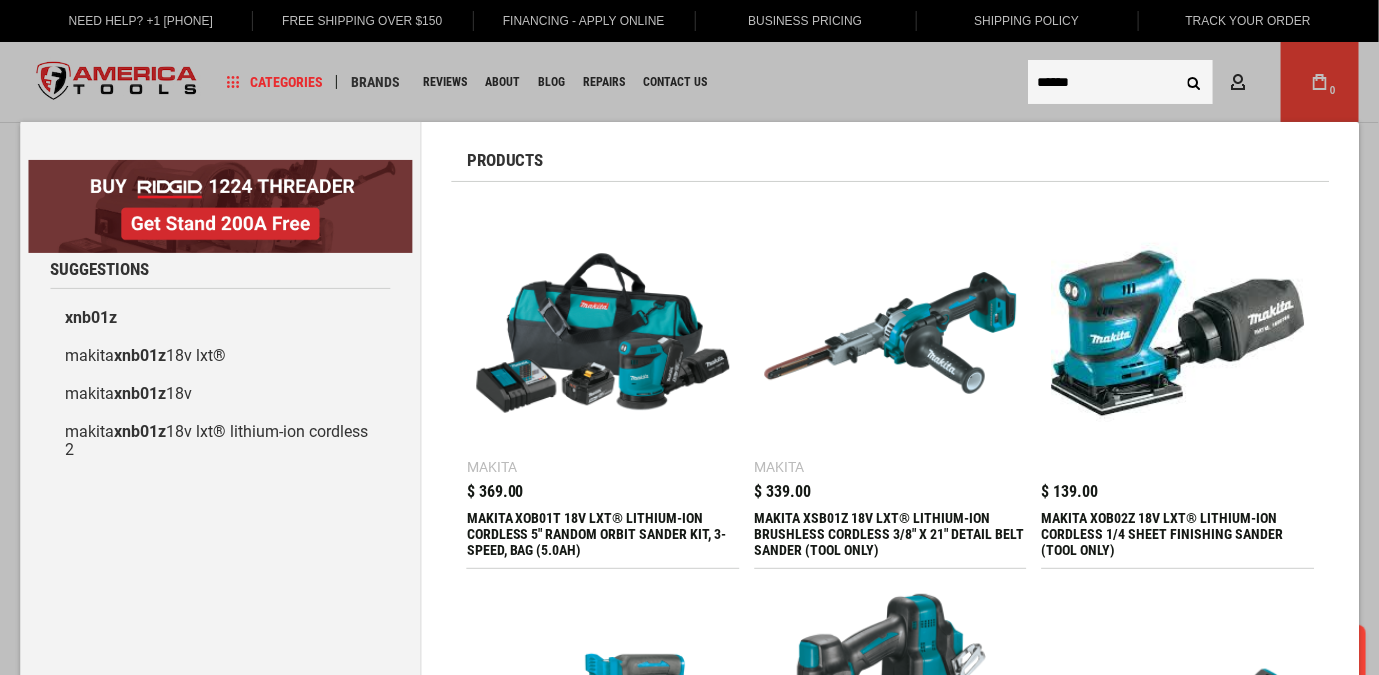 click on "******" at bounding box center (1120, 82) 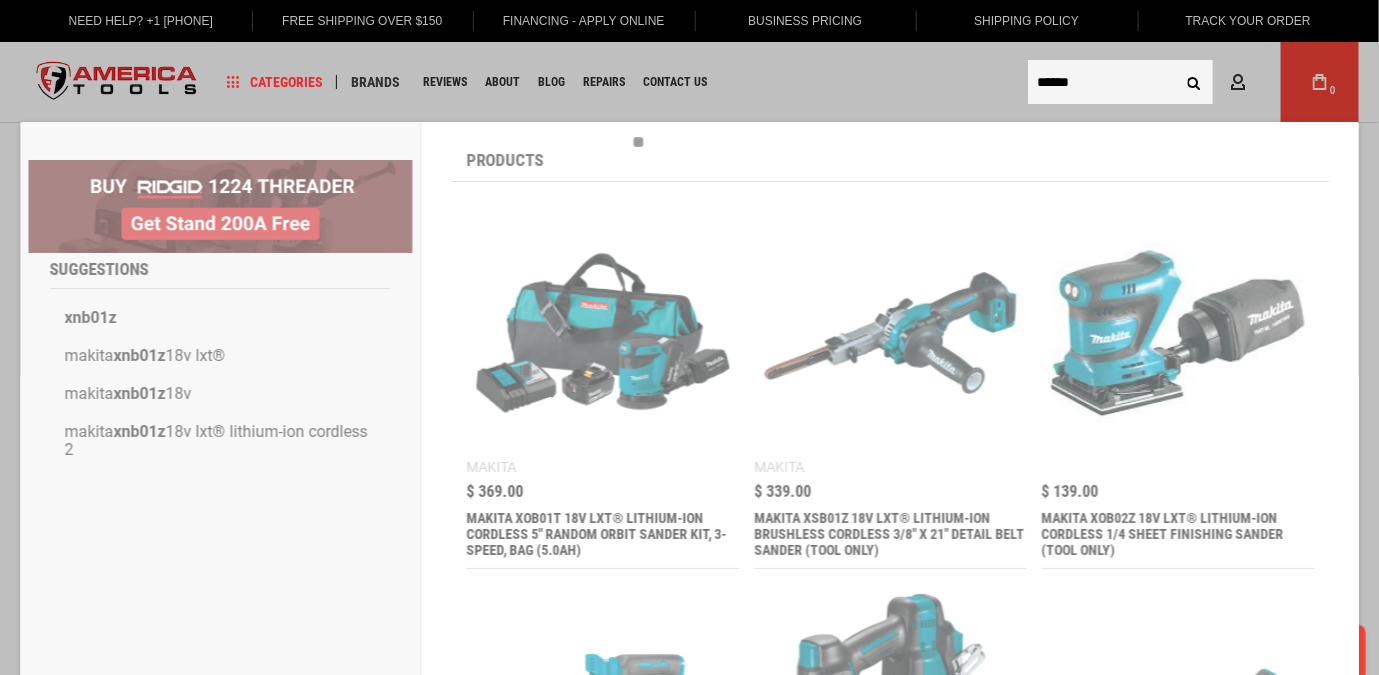 click on "******" at bounding box center (1120, 82) 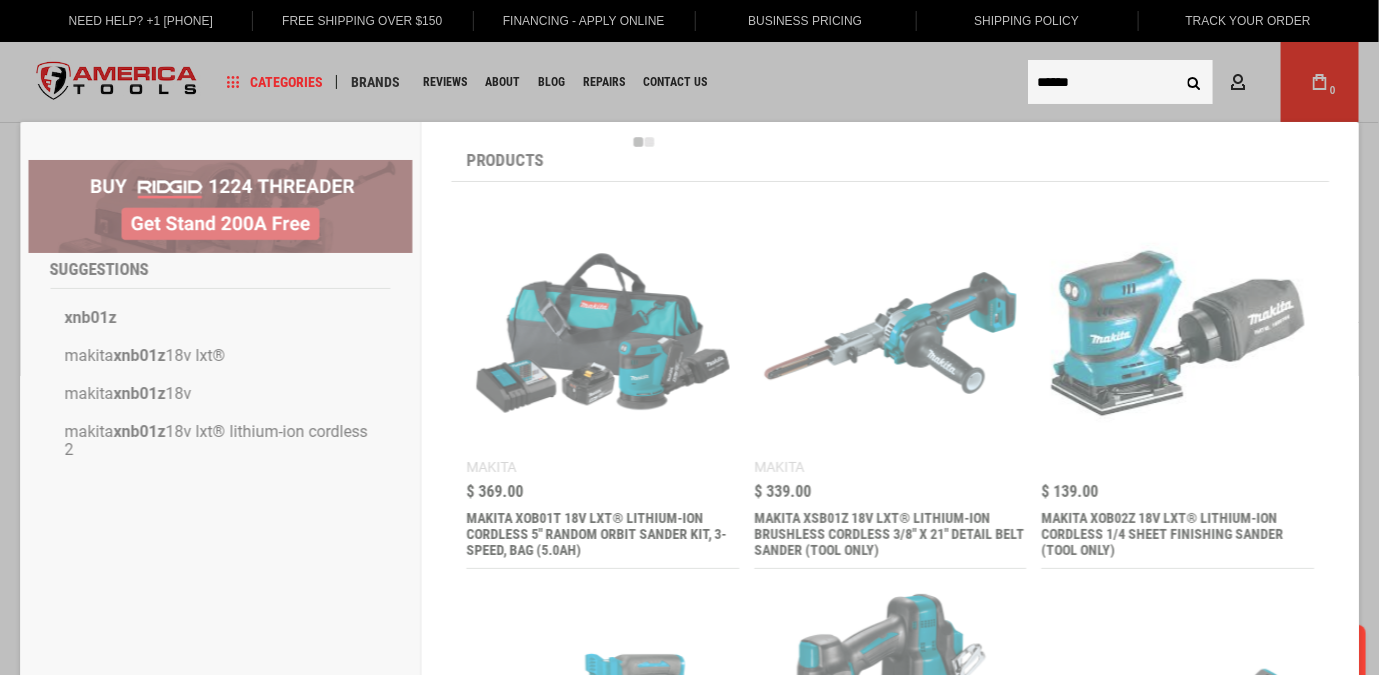 paste 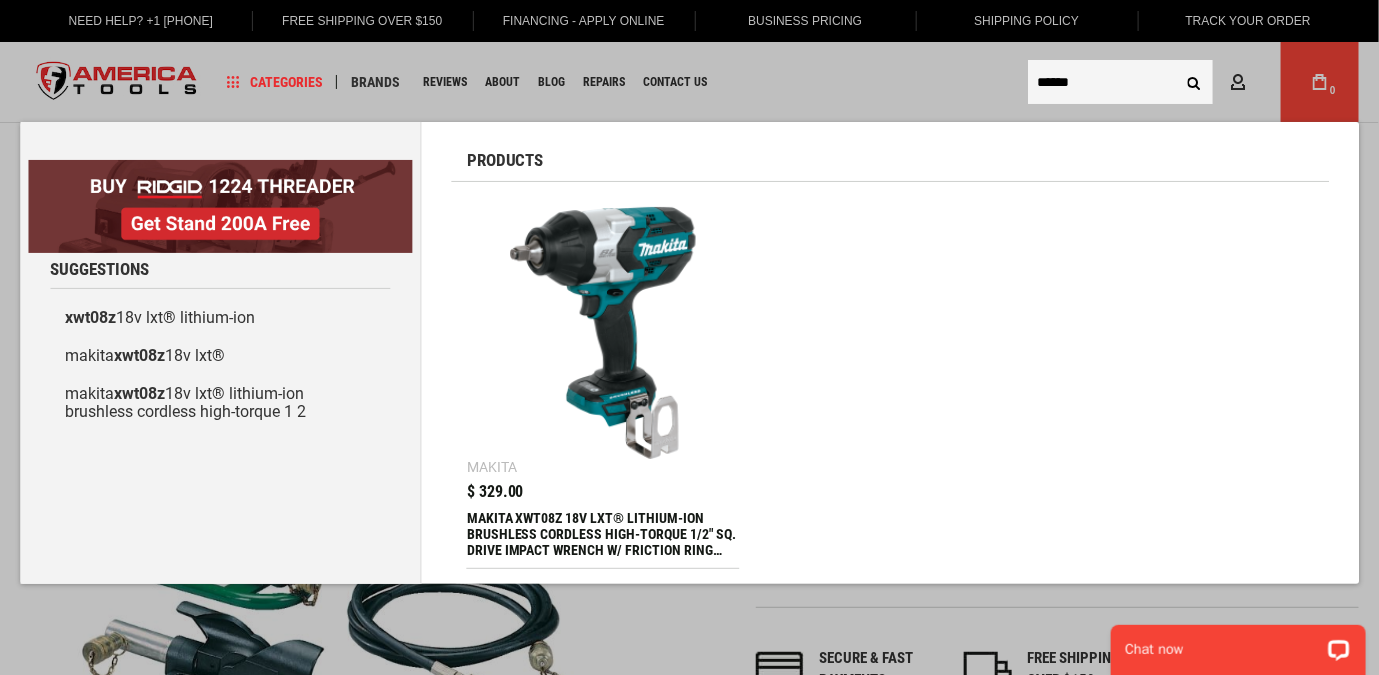 type on "******" 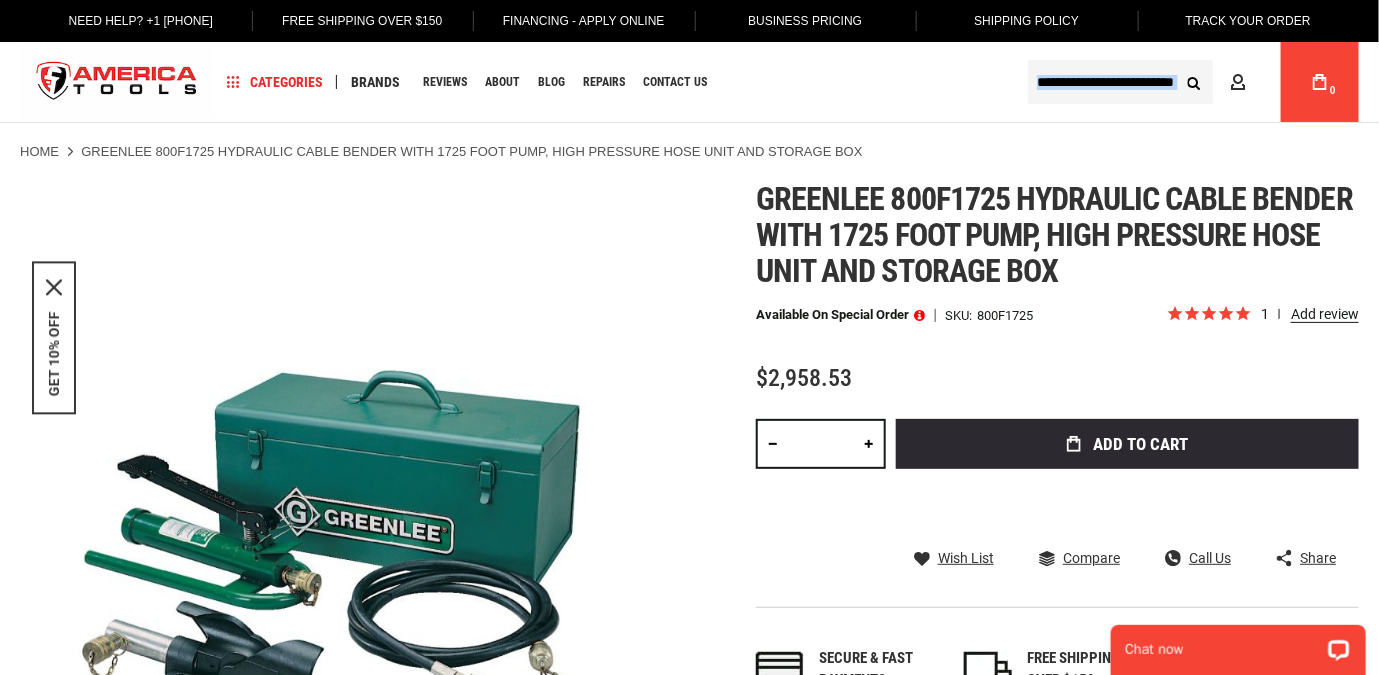 click on "Search
Advanced Search
Search
Account
My Cart
0" at bounding box center [1186, 82] 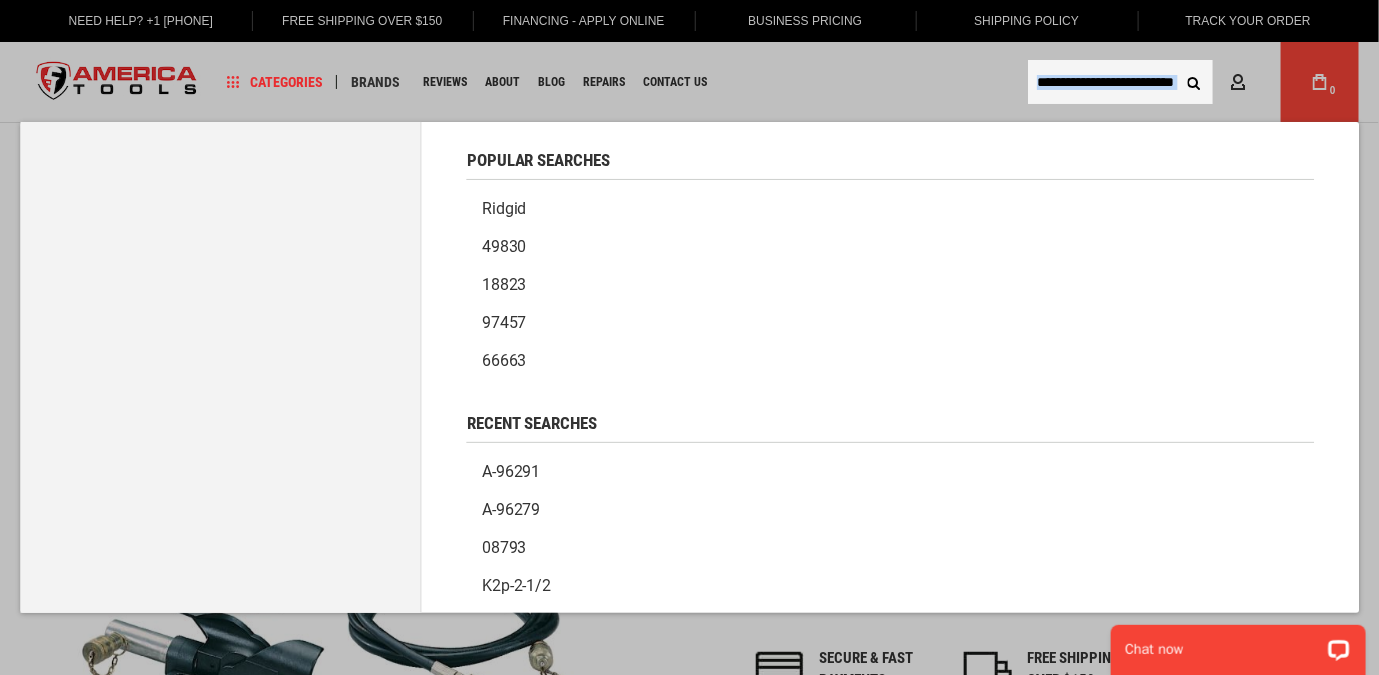 click at bounding box center (1120, 82) 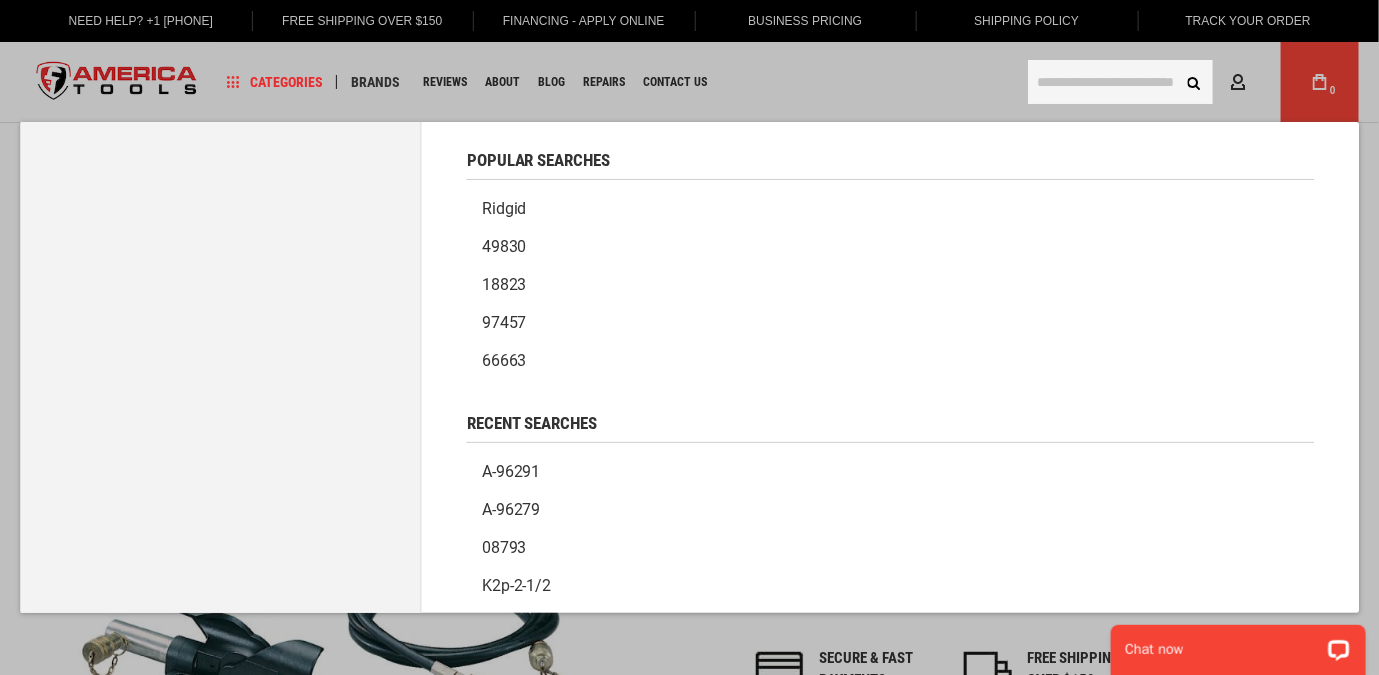 paste on "******" 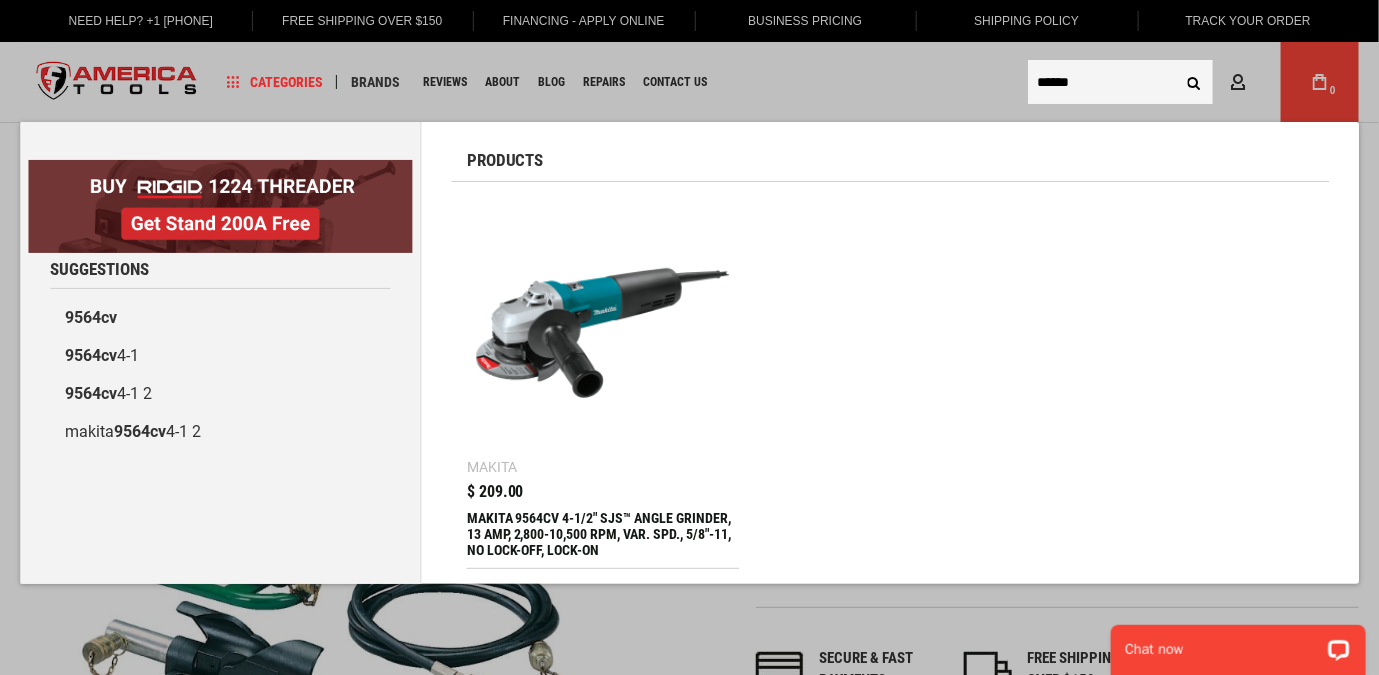 click on "******" at bounding box center [1120, 82] 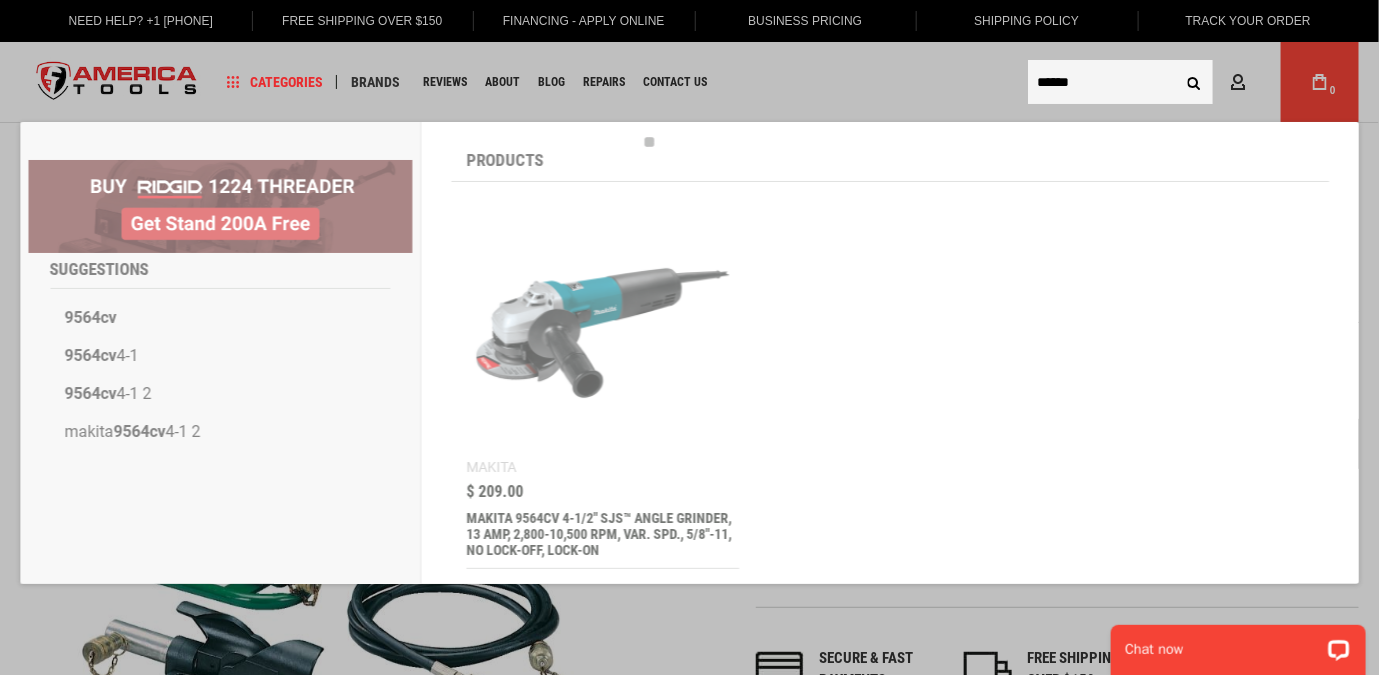 click on "******" at bounding box center (1120, 82) 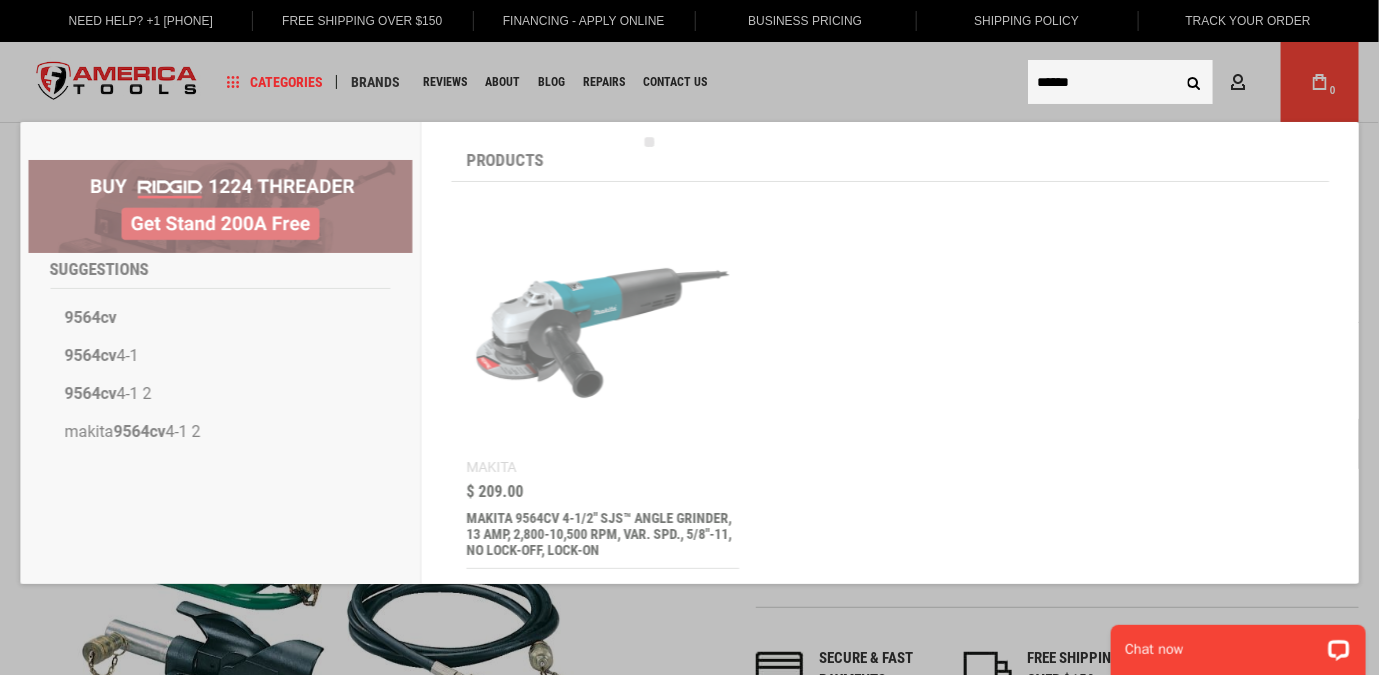 paste 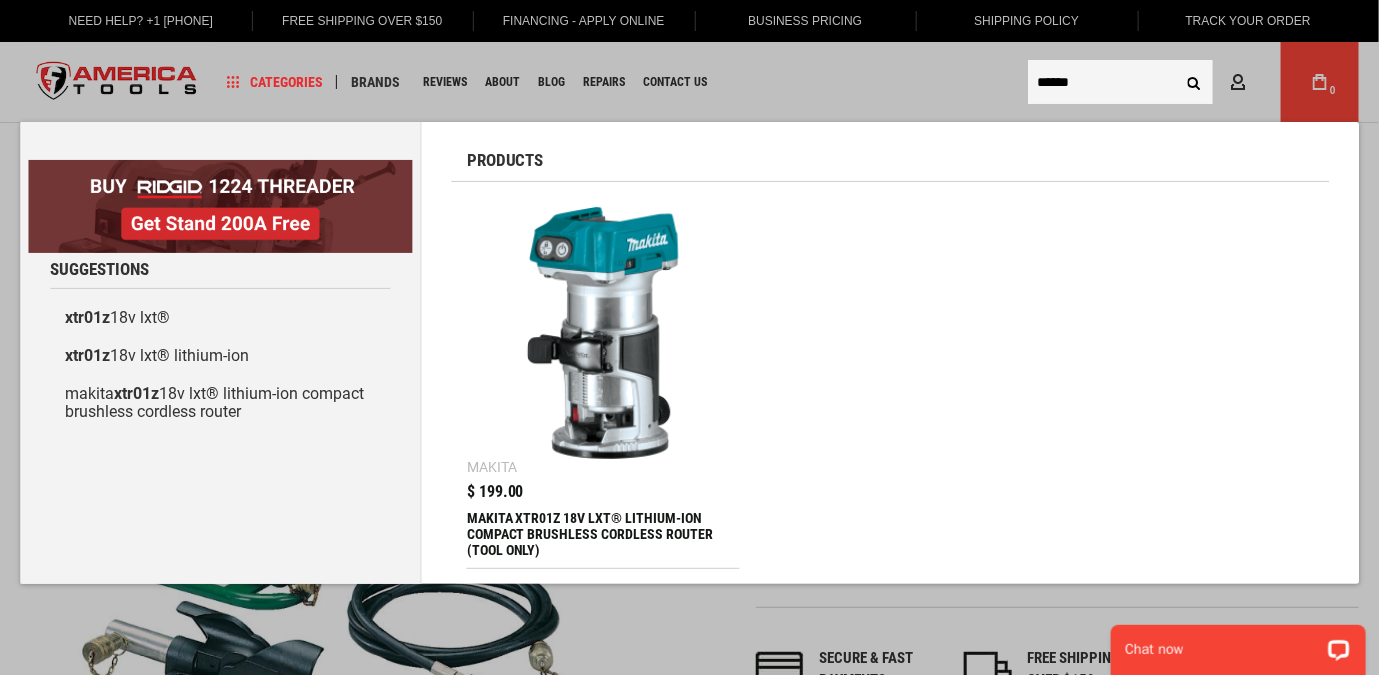 click on "******" at bounding box center [1120, 82] 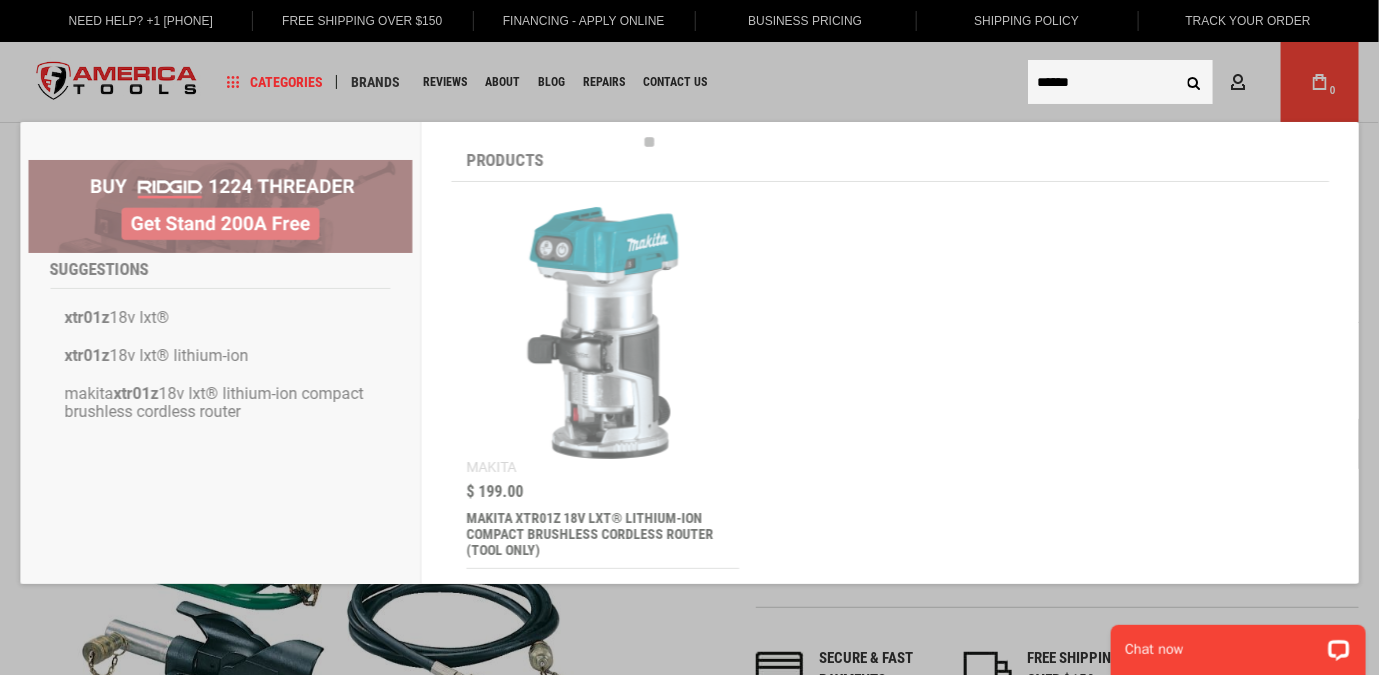 click on "******" at bounding box center (1120, 82) 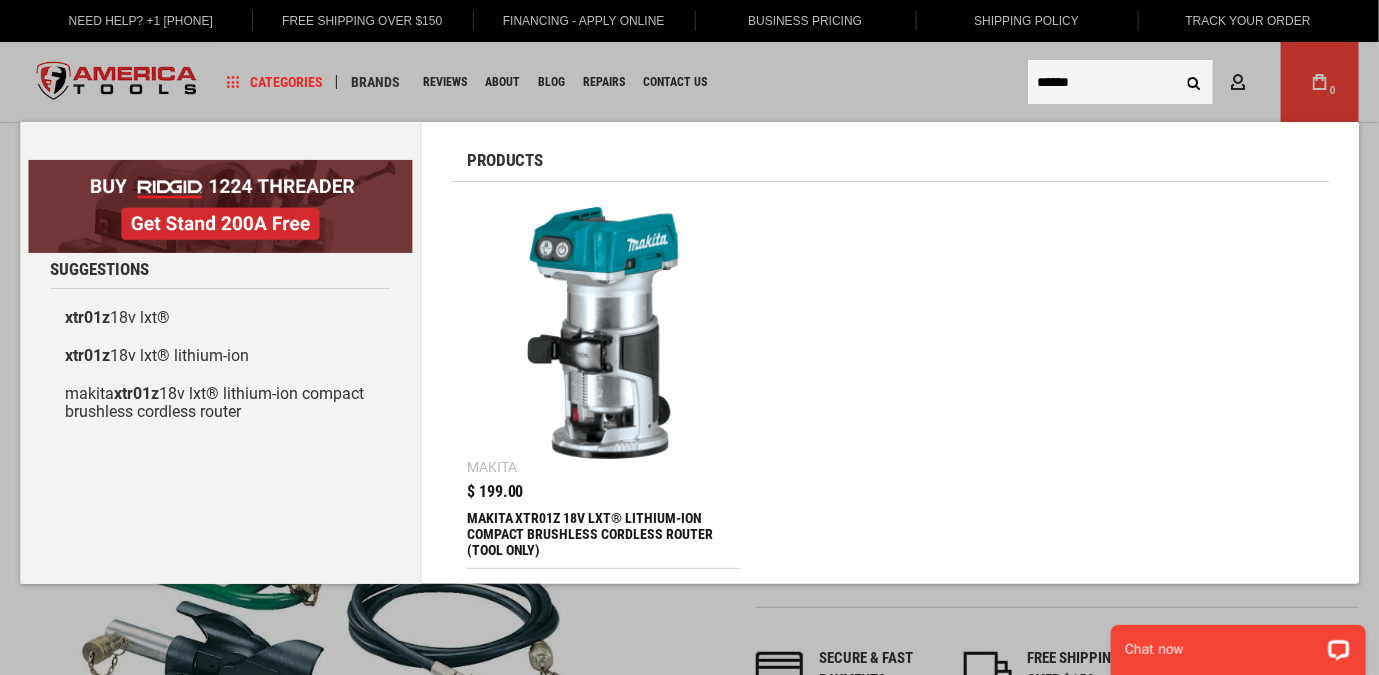 paste 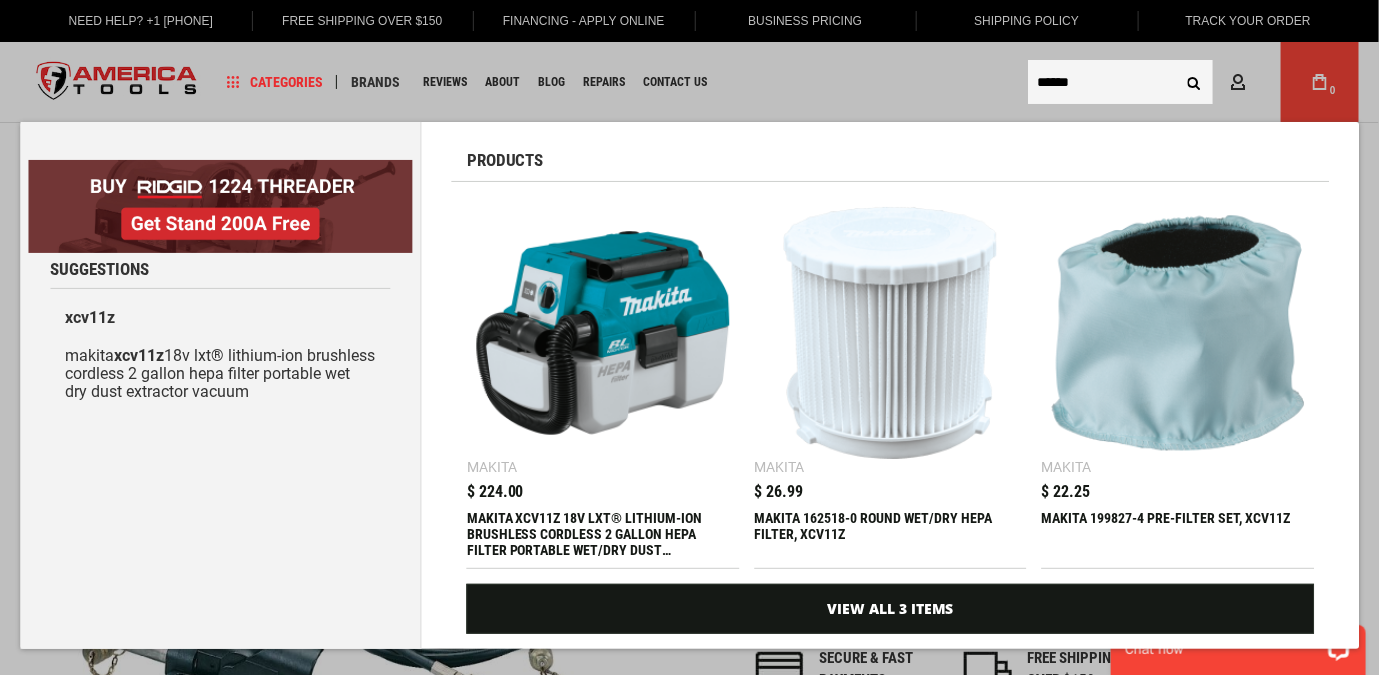 click on "******" at bounding box center [1120, 82] 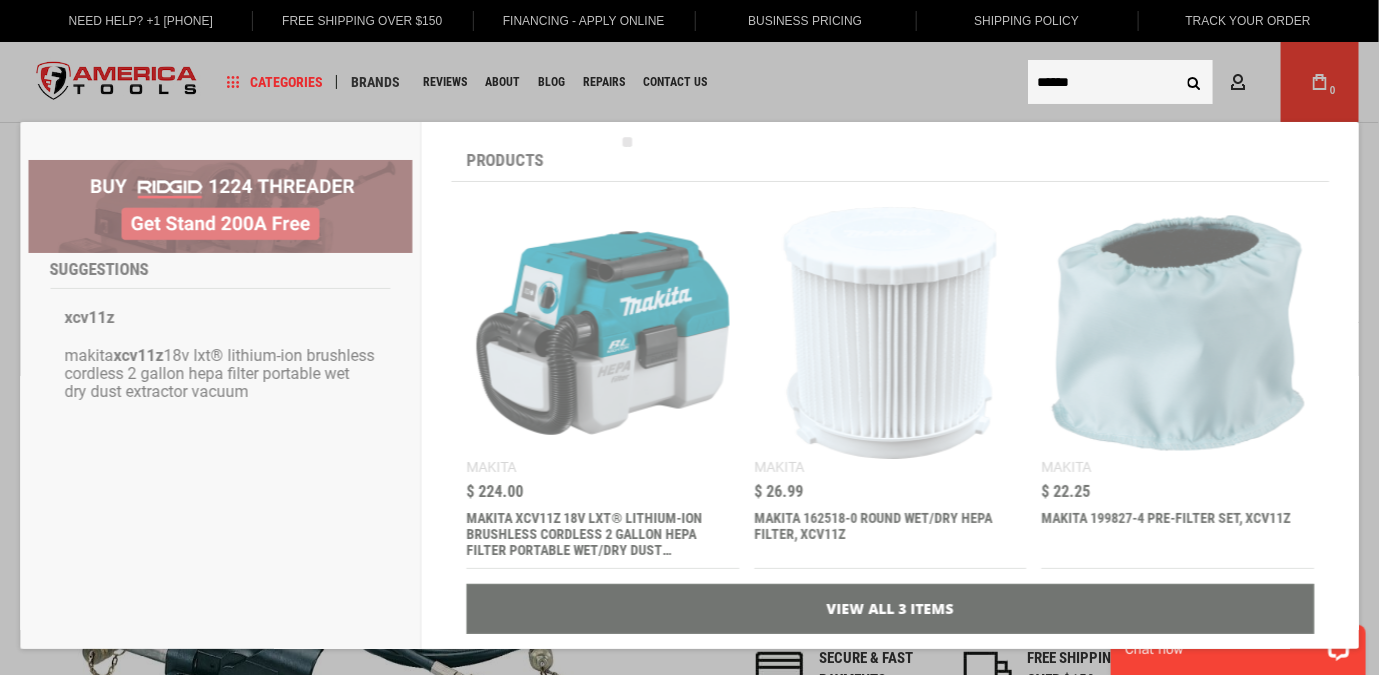 click on "******" at bounding box center (1120, 82) 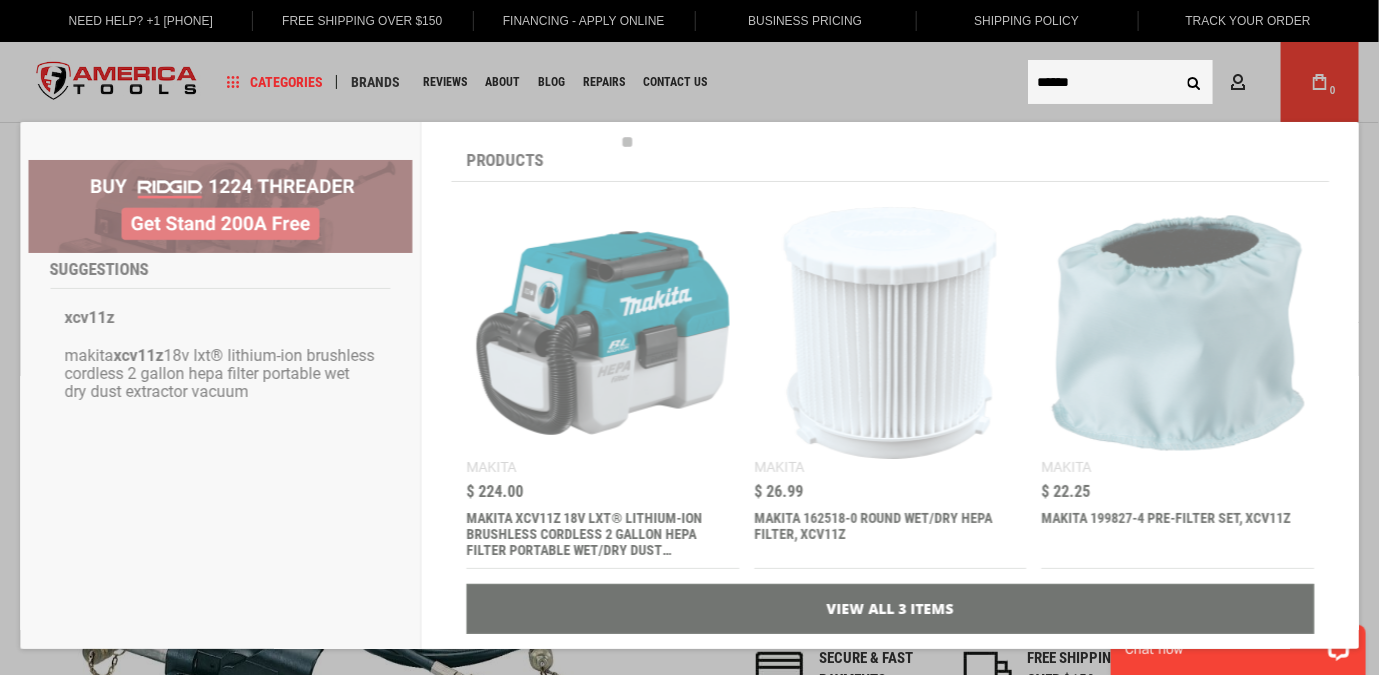 paste 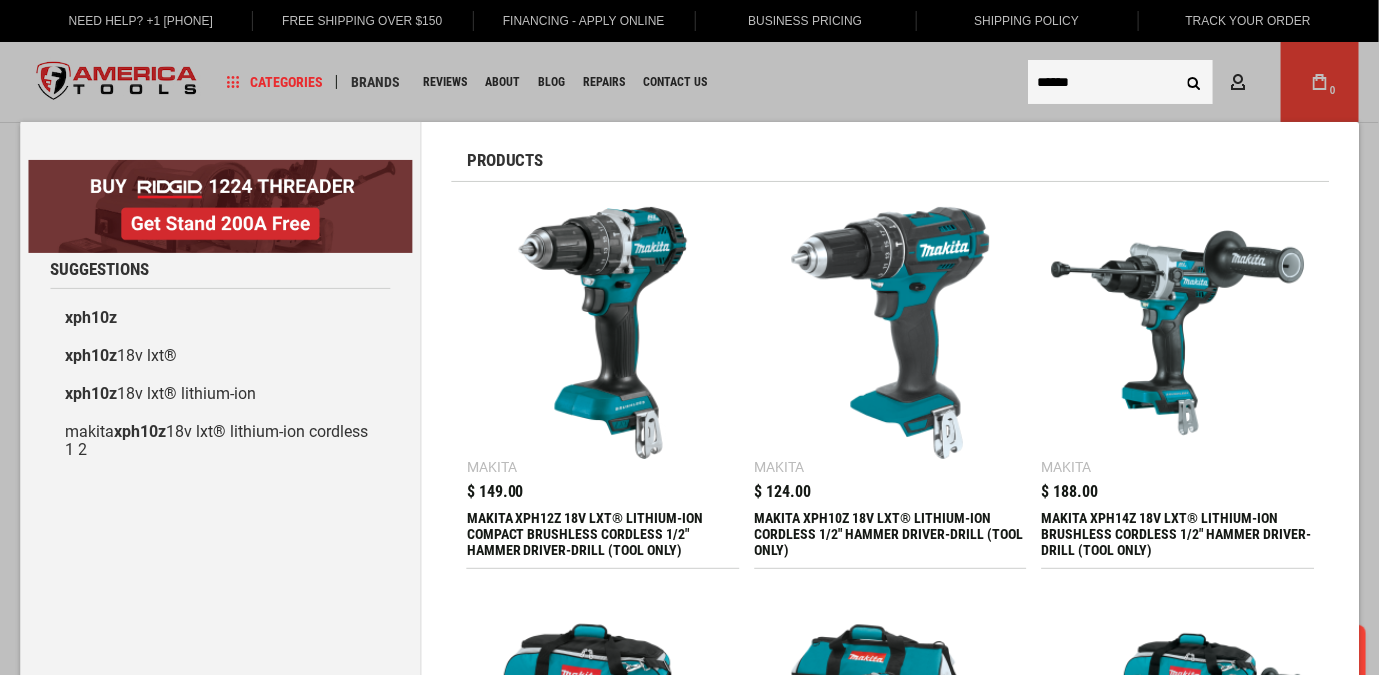 click on "******" at bounding box center [1120, 82] 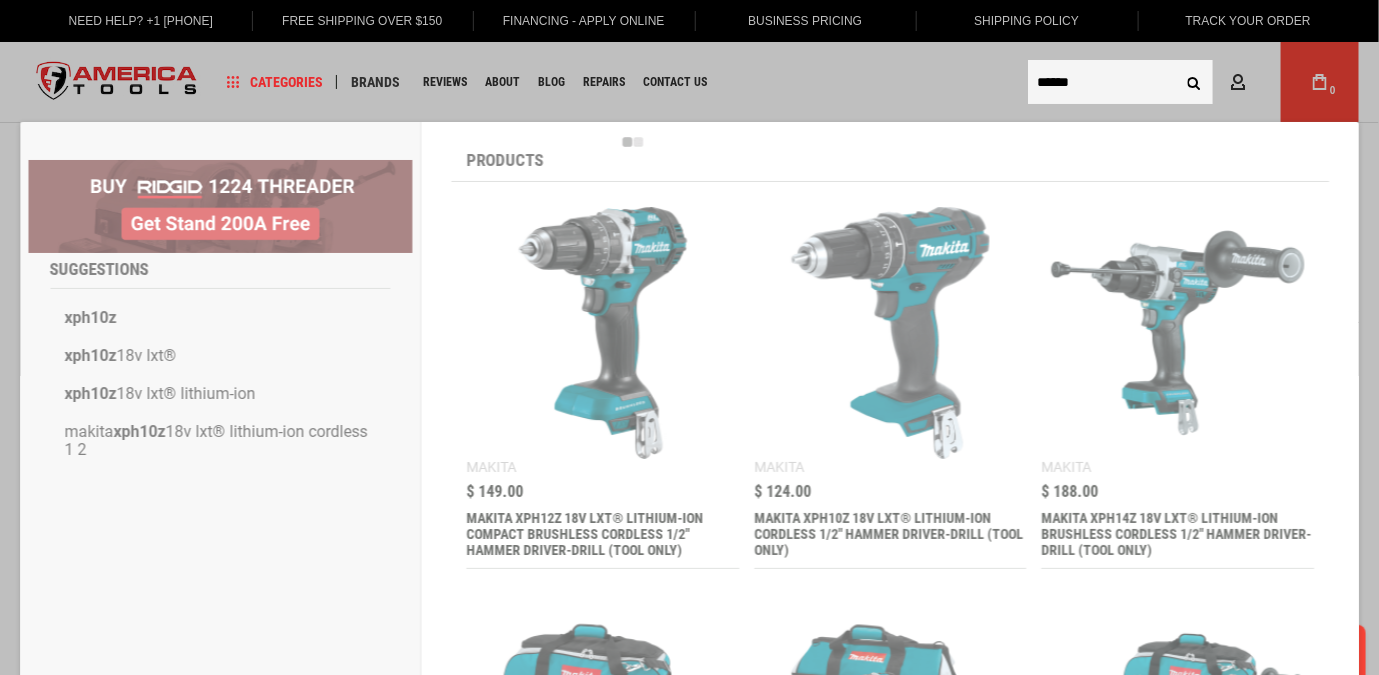 click on "******" at bounding box center [1120, 82] 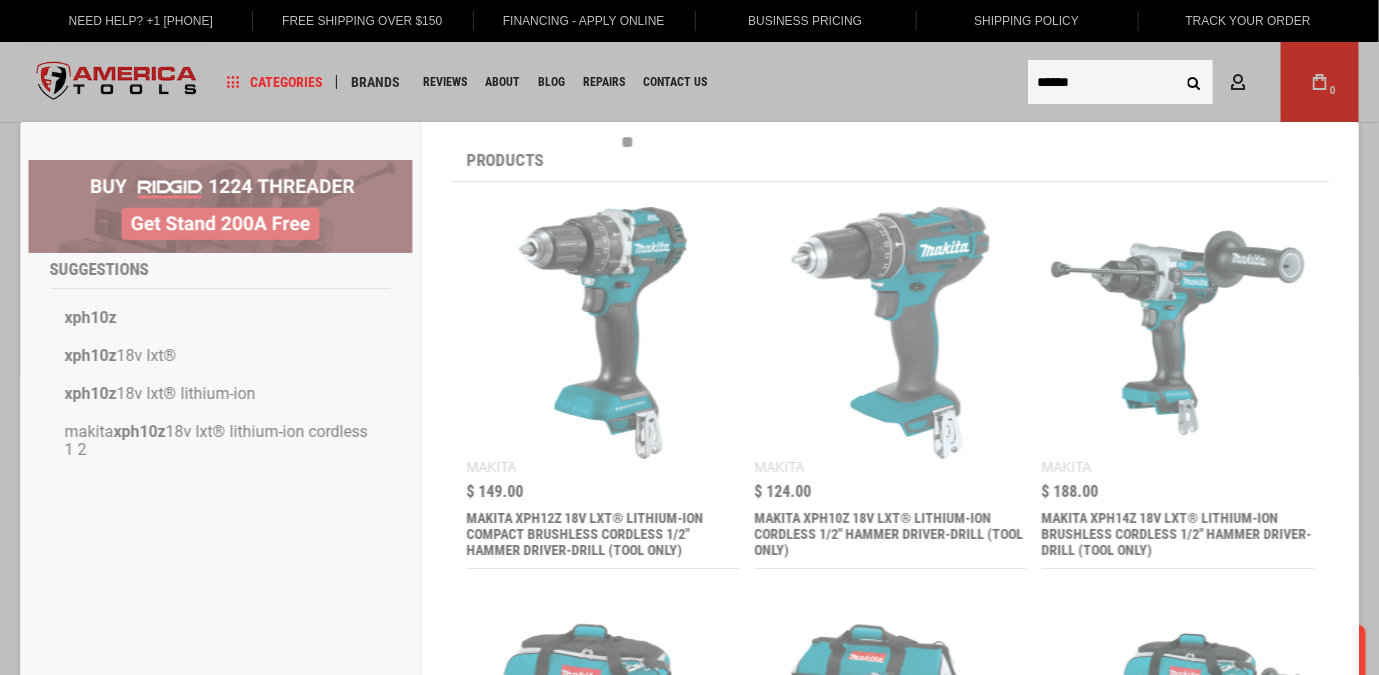 paste 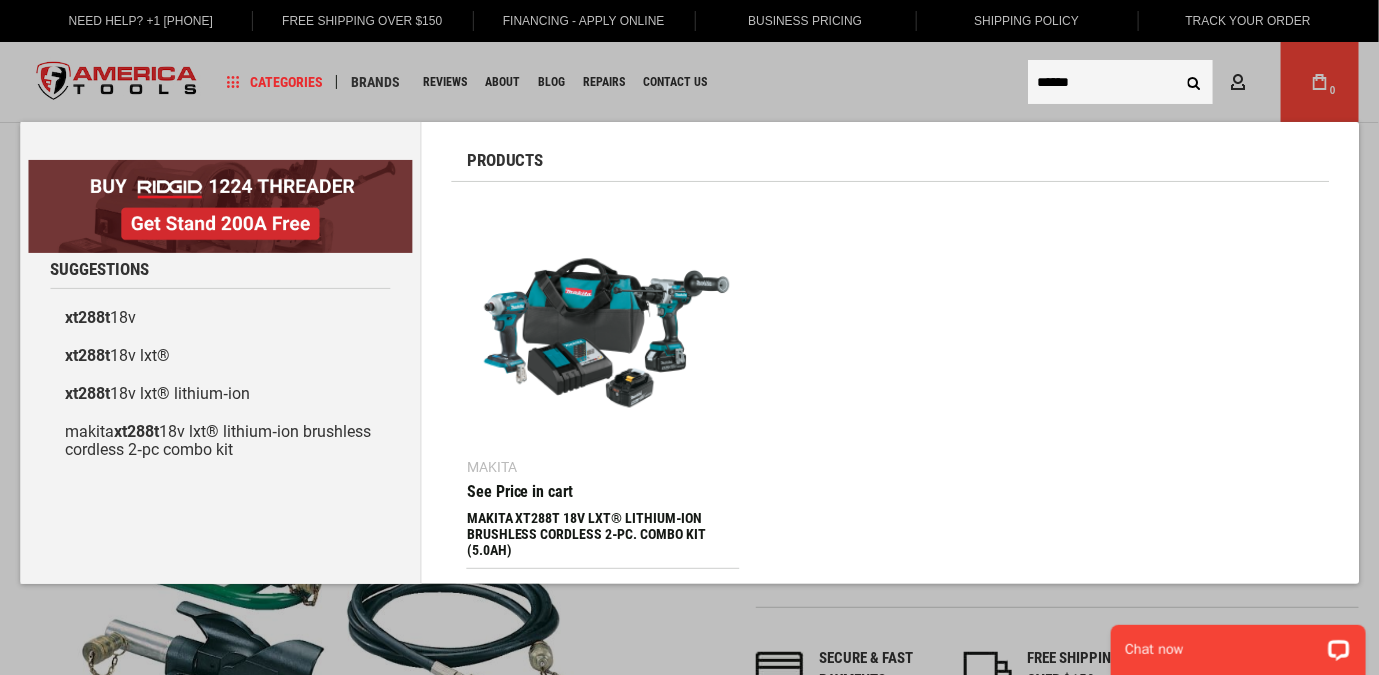 click on "******" at bounding box center [1120, 82] 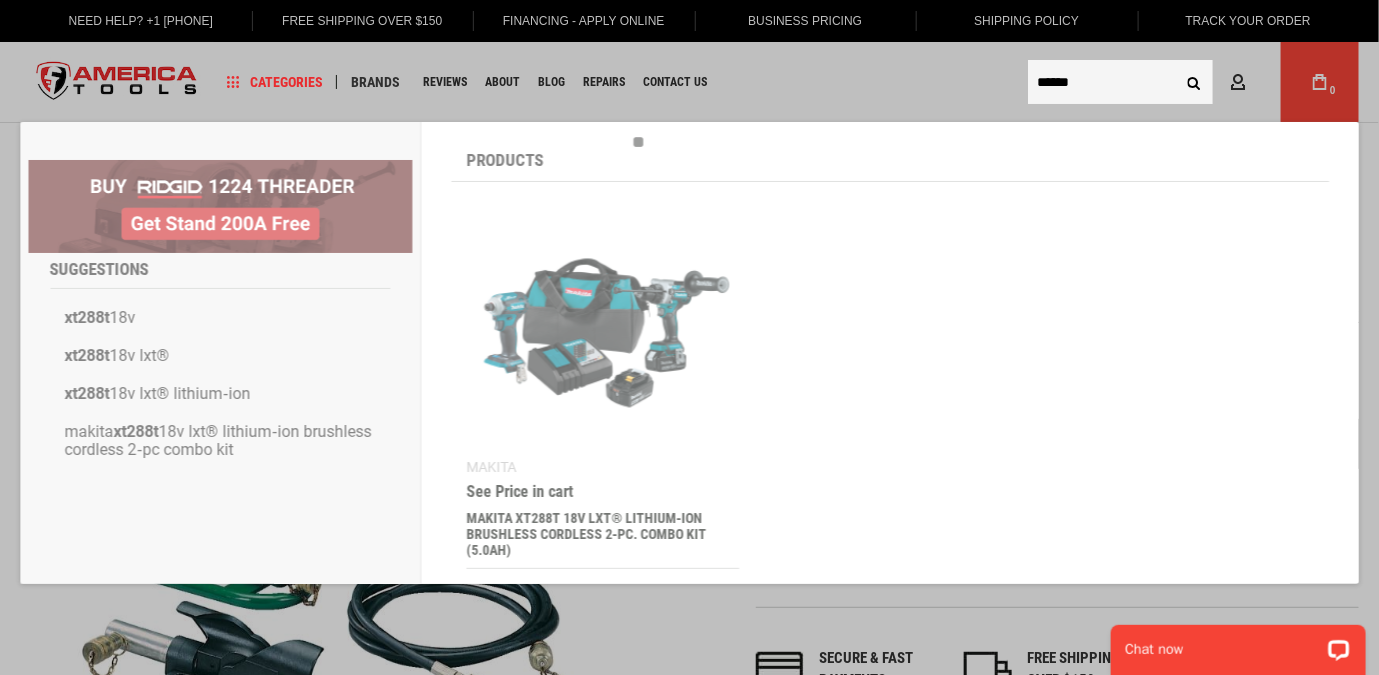 click on "******" at bounding box center [1120, 82] 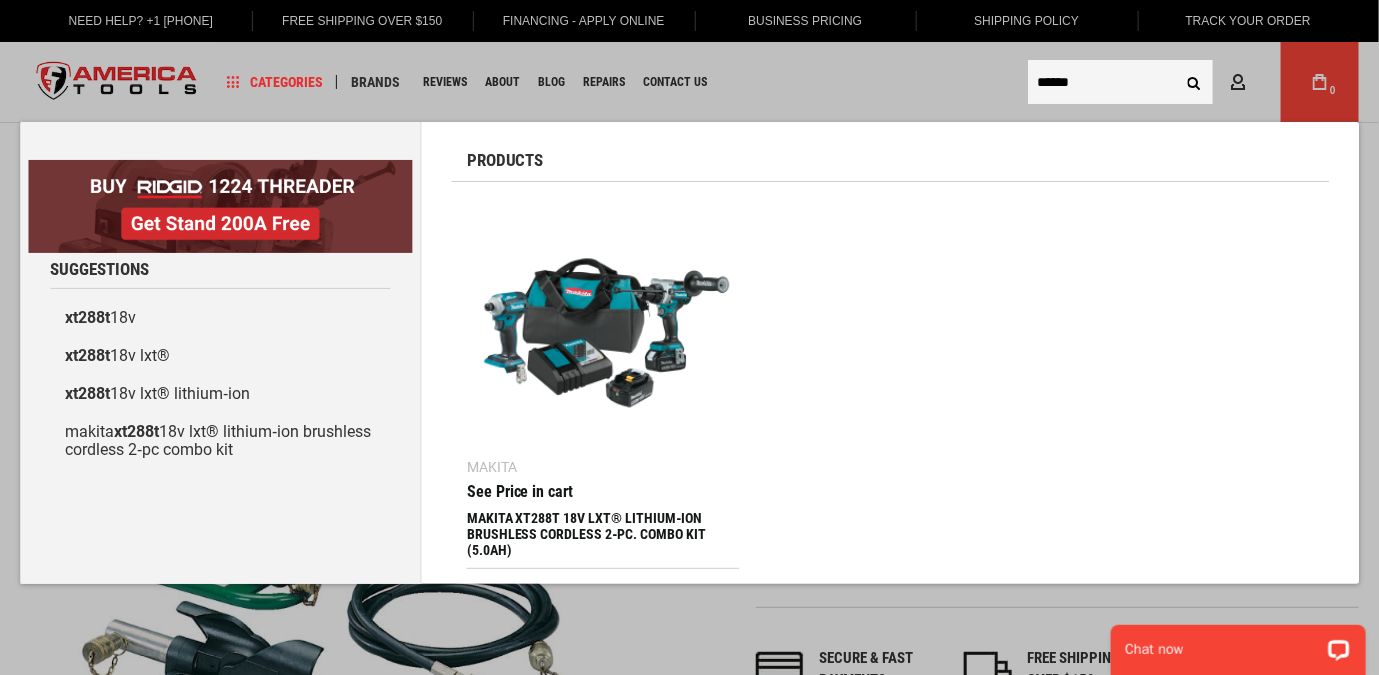 paste 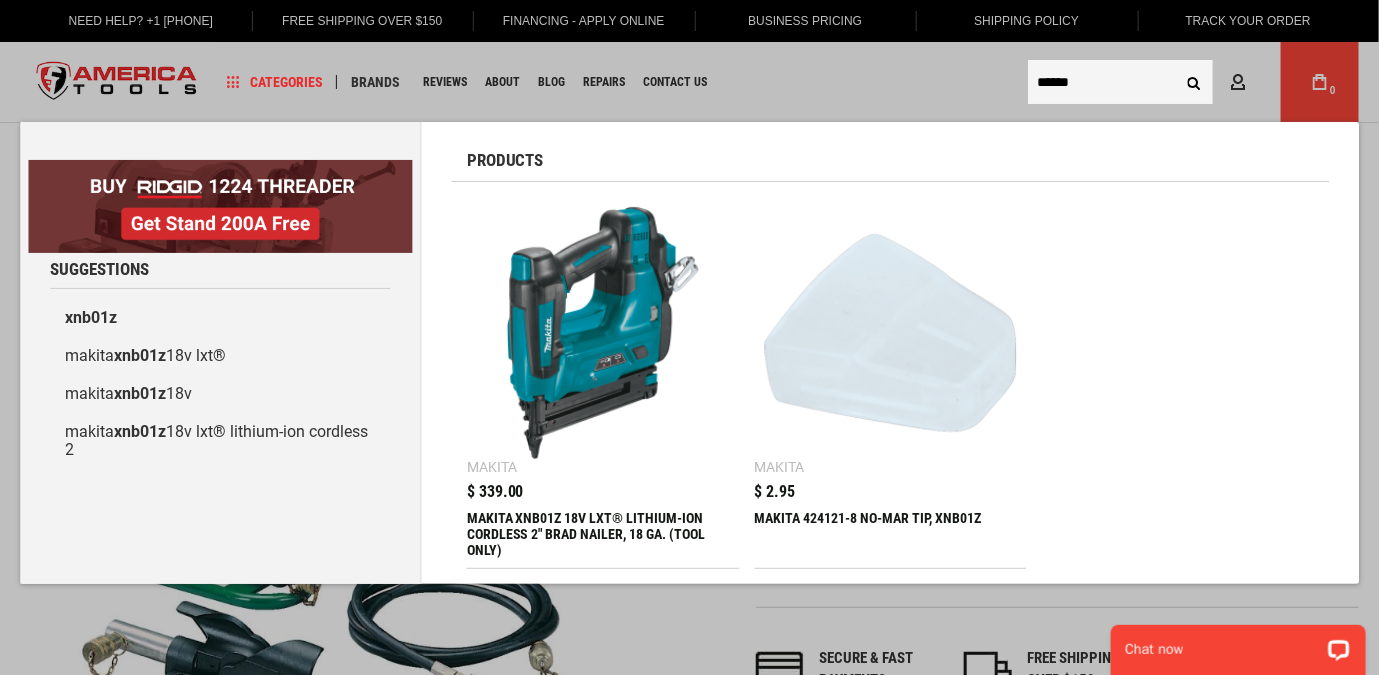 type on "******" 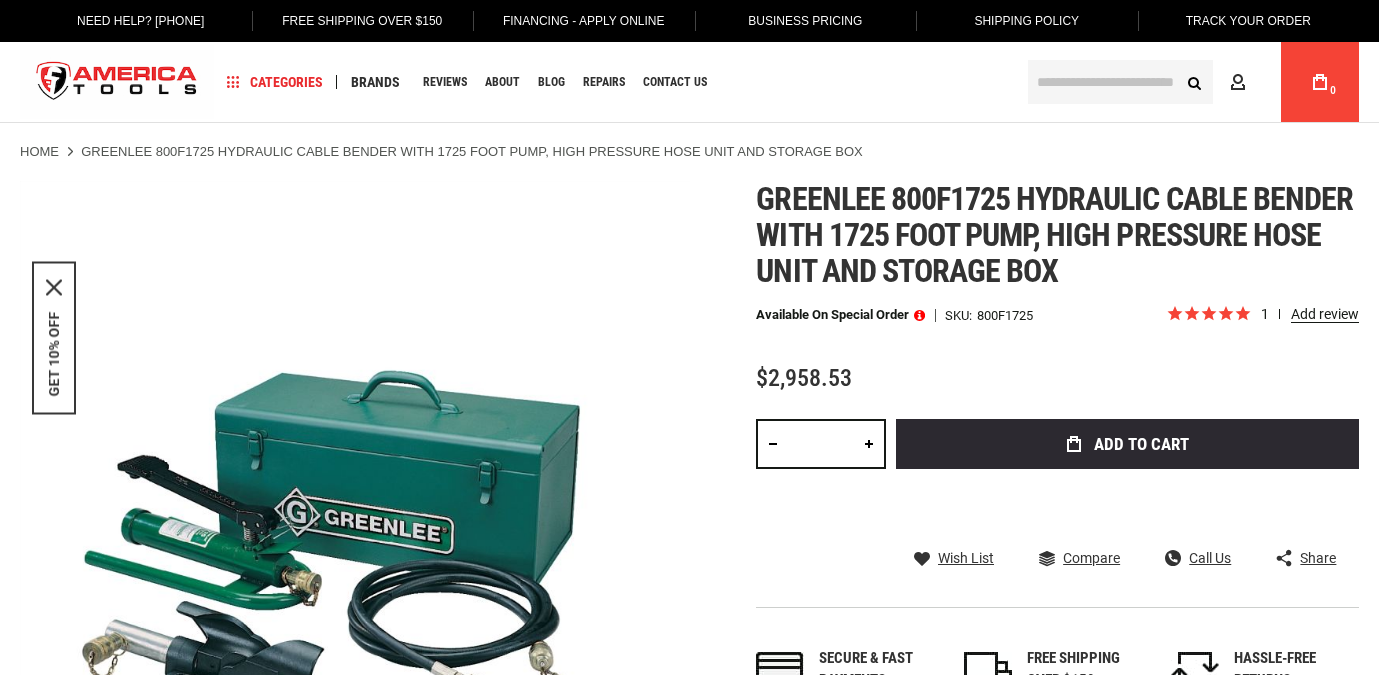 scroll, scrollTop: 0, scrollLeft: 0, axis: both 